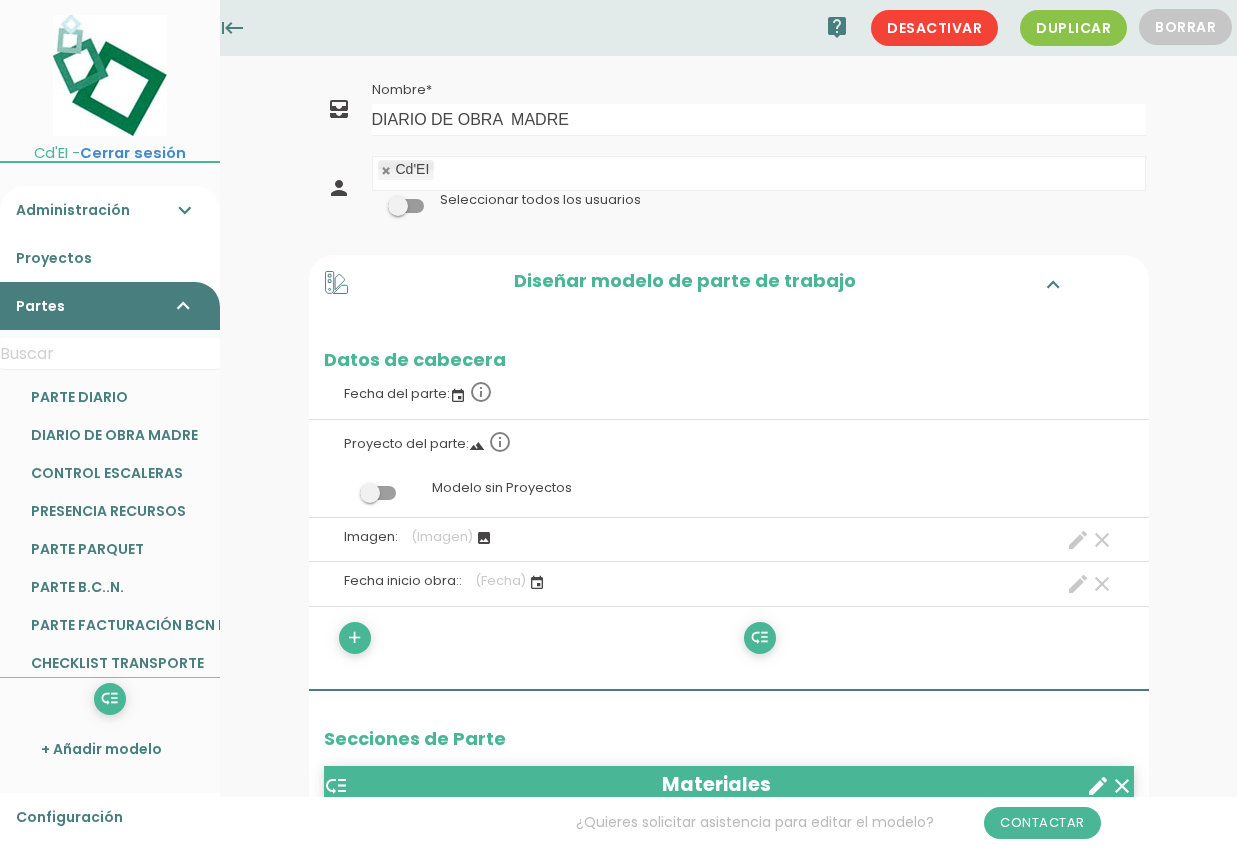 scroll, scrollTop: 399, scrollLeft: 0, axis: vertical 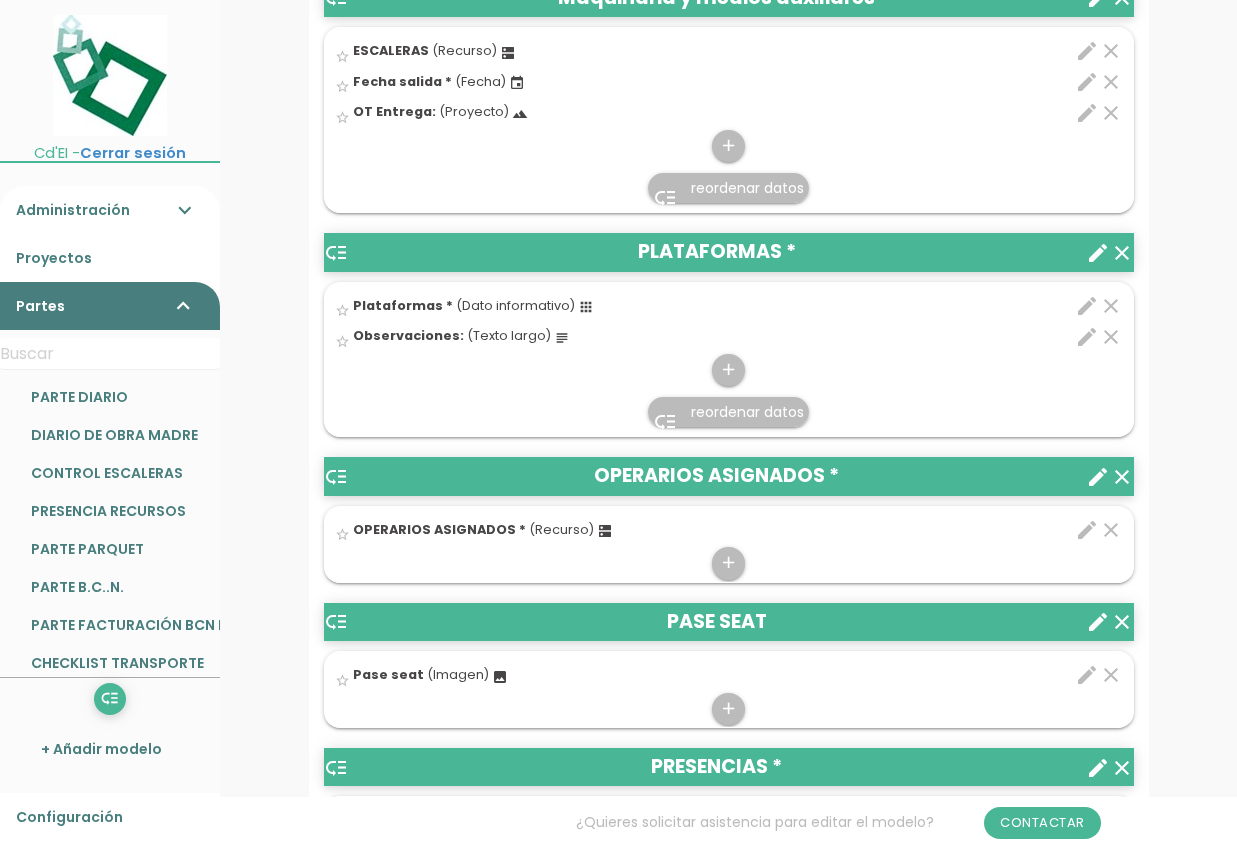 click on "clear" at bounding box center [1111, 306] 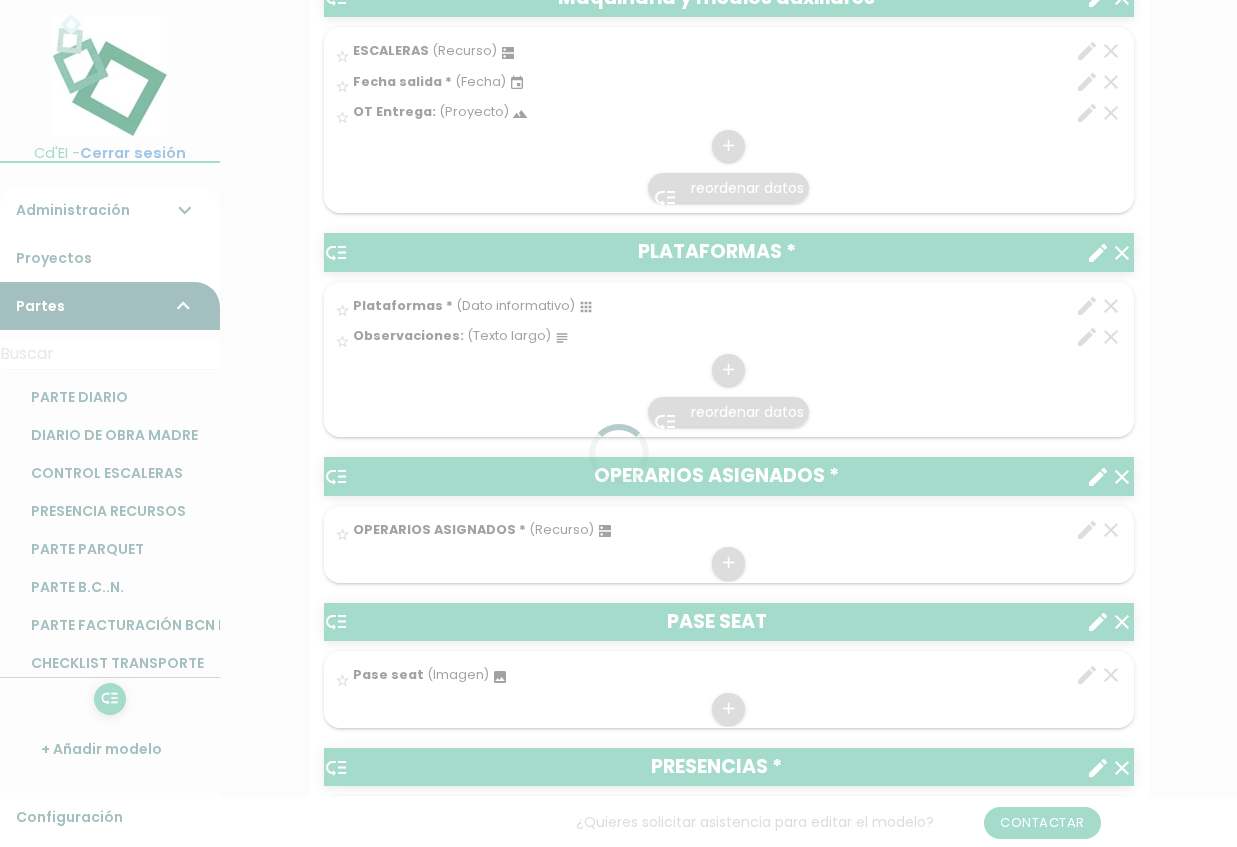 scroll, scrollTop: 0, scrollLeft: 0, axis: both 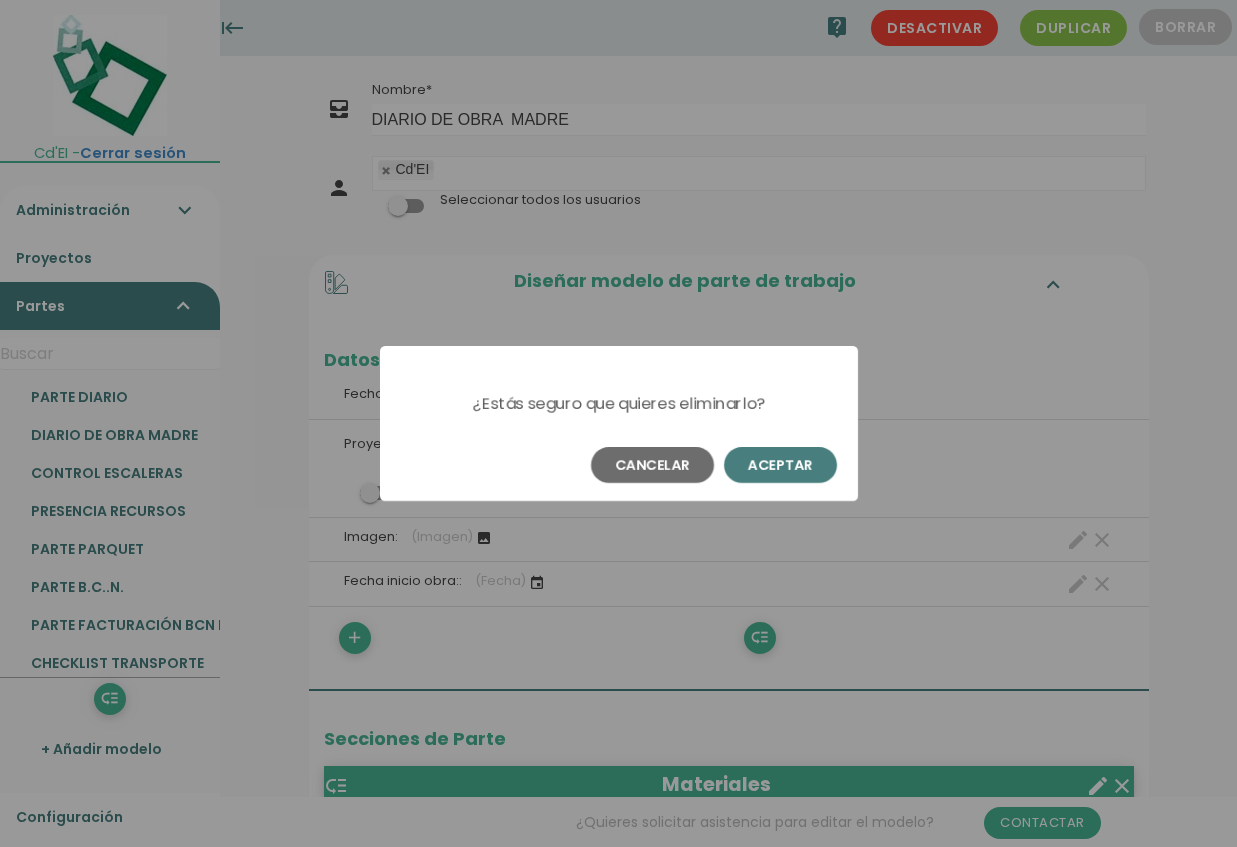click on "Aceptar" at bounding box center (780, 465) 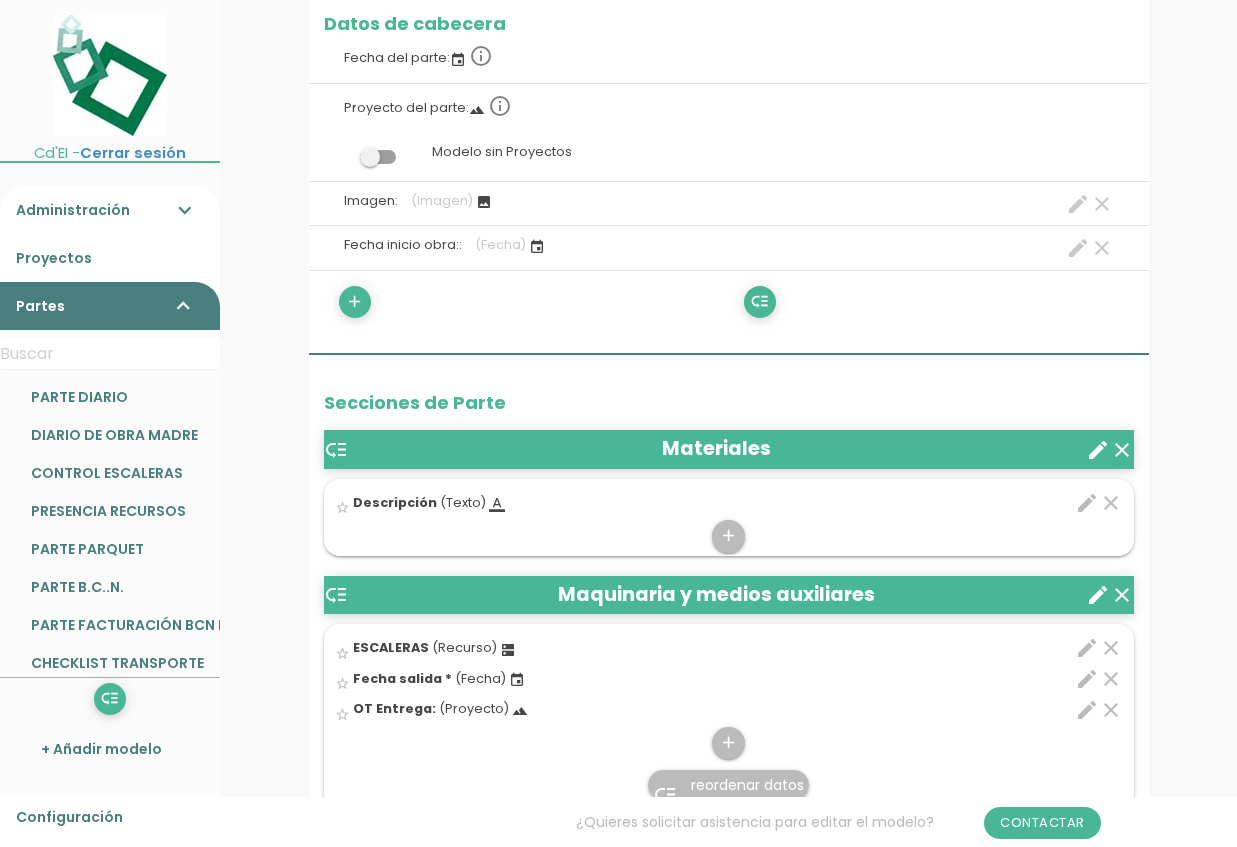 scroll, scrollTop: 399, scrollLeft: 0, axis: vertical 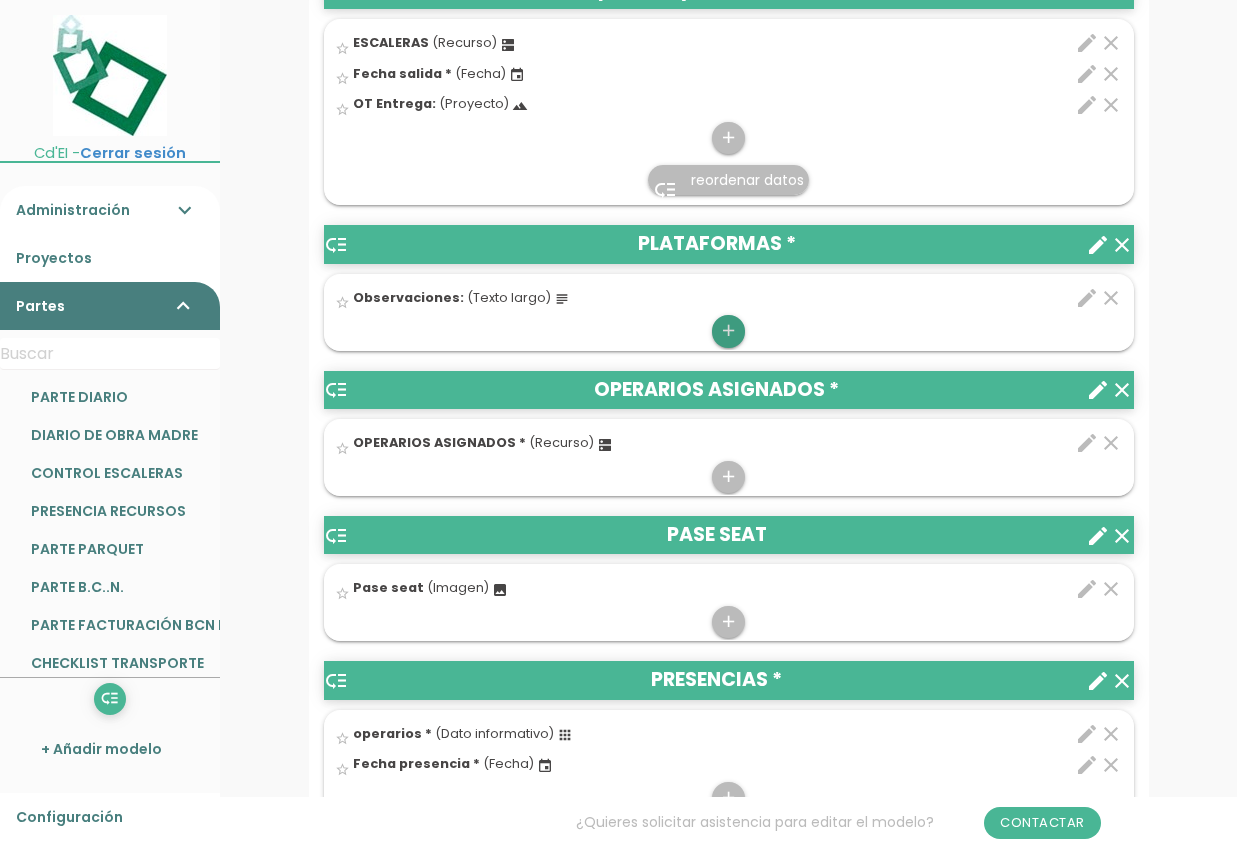 click on "add" at bounding box center (728, 331) 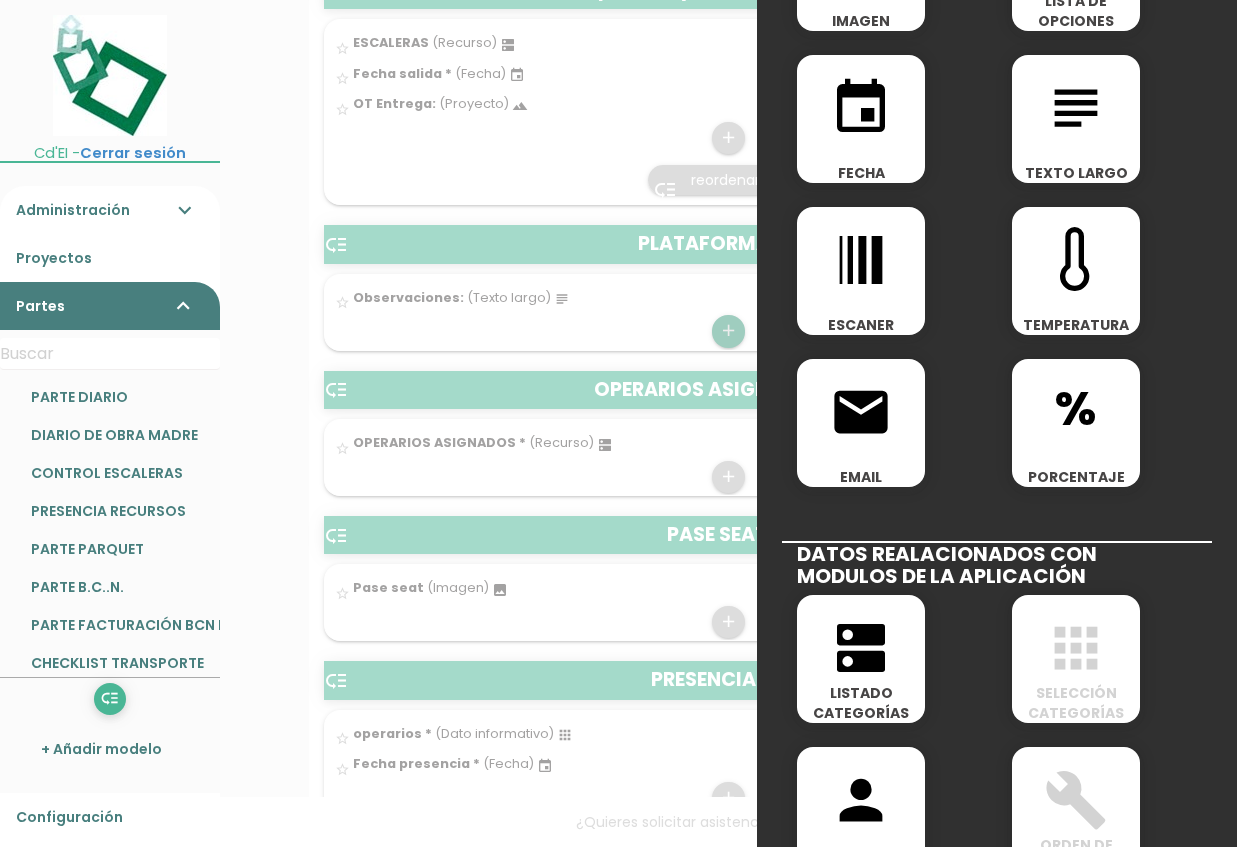 scroll, scrollTop: 399, scrollLeft: 0, axis: vertical 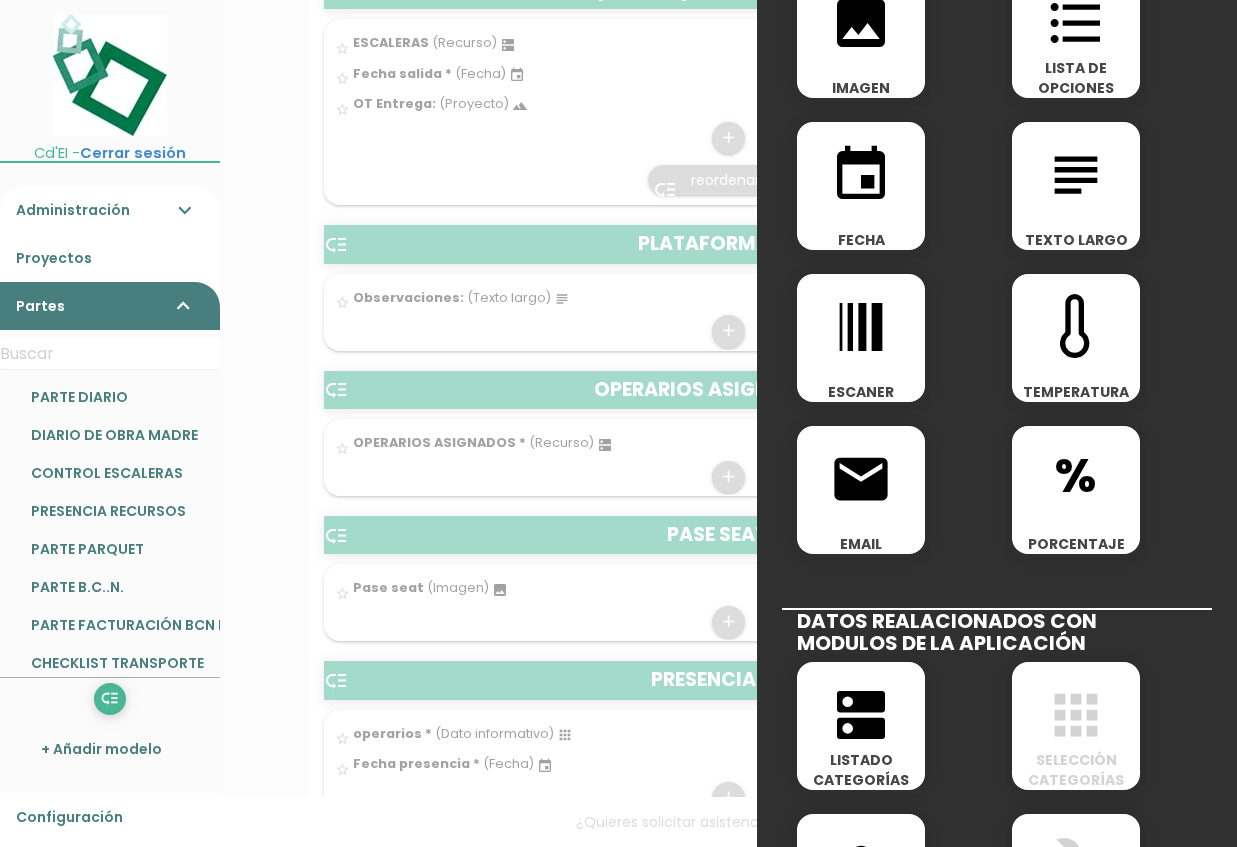 click at bounding box center (618, 317) 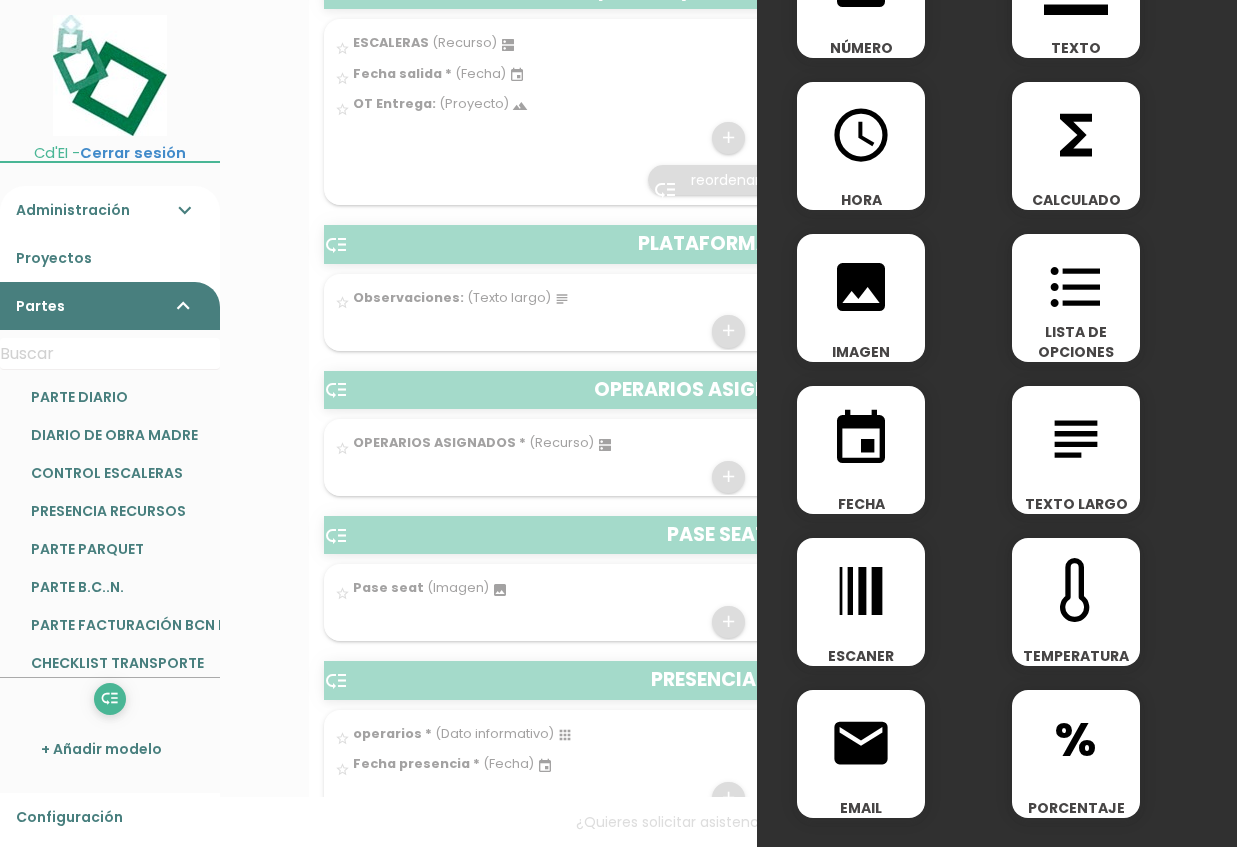 scroll, scrollTop: 0, scrollLeft: 0, axis: both 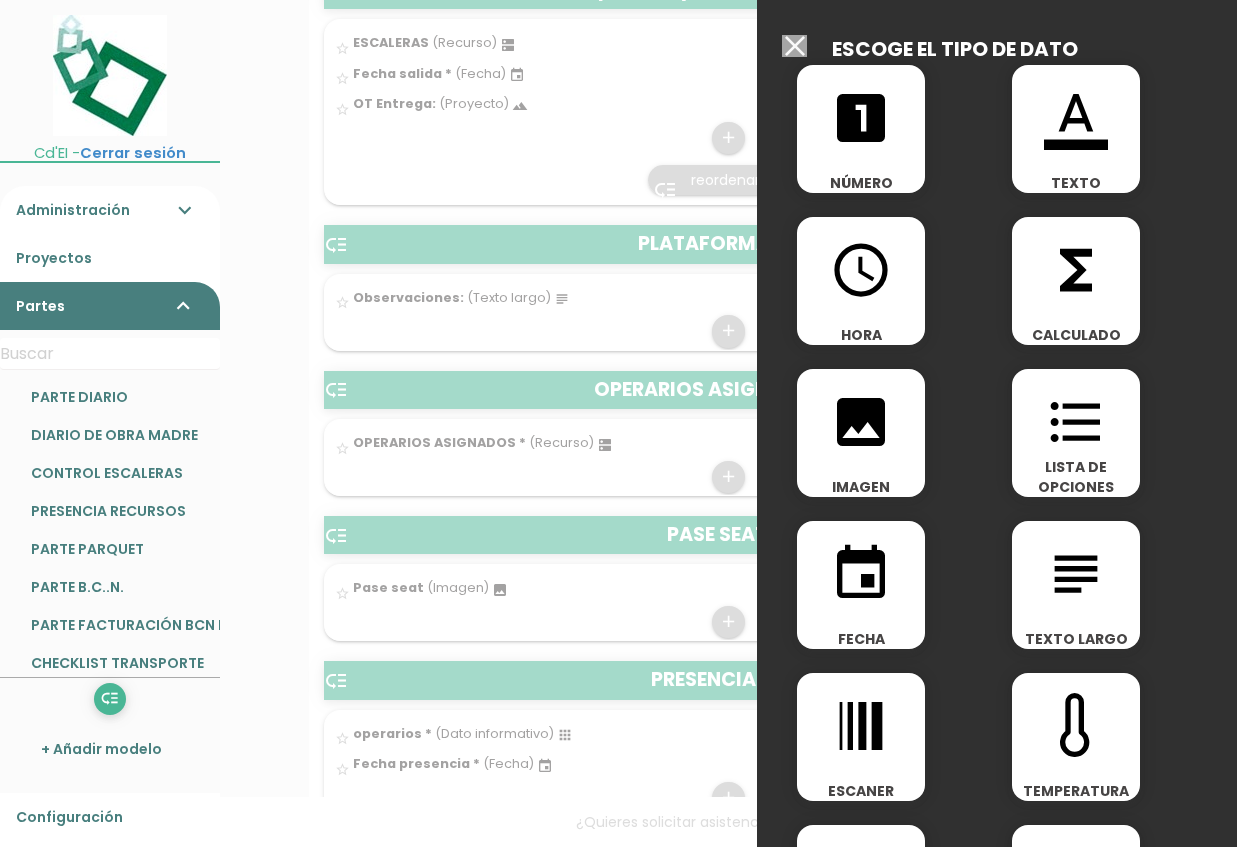 click on "Seleccionar todos los usuarios" at bounding box center [794, 46] 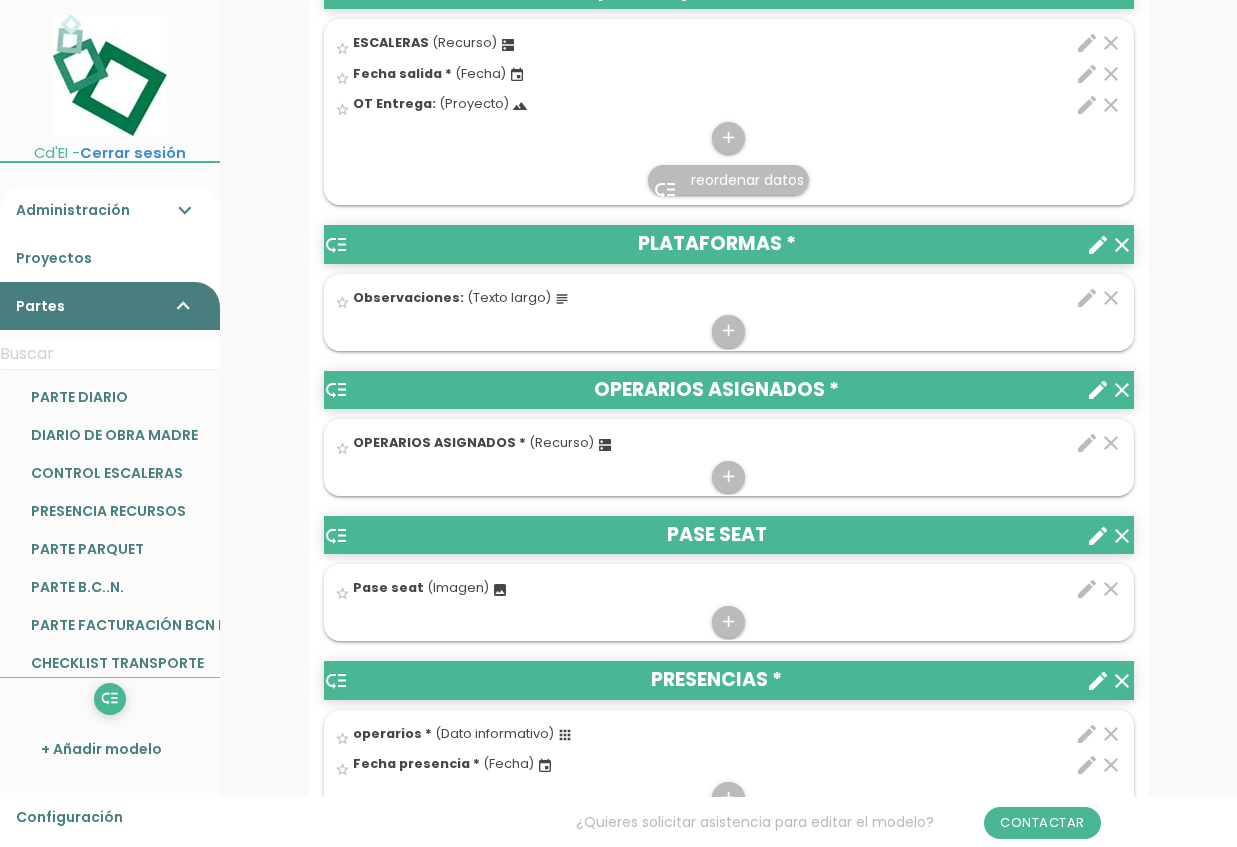 click on "clear" at bounding box center [1111, 298] 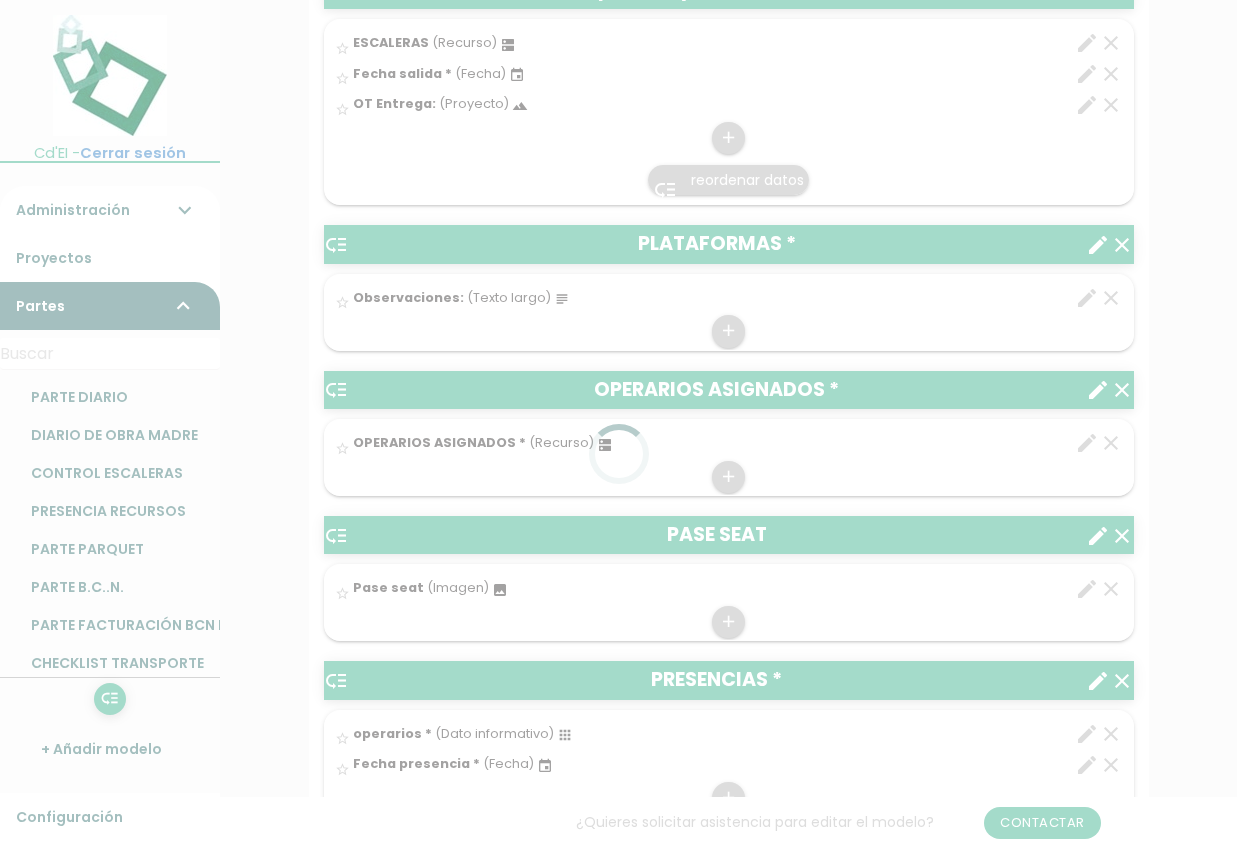 scroll, scrollTop: 0, scrollLeft: 0, axis: both 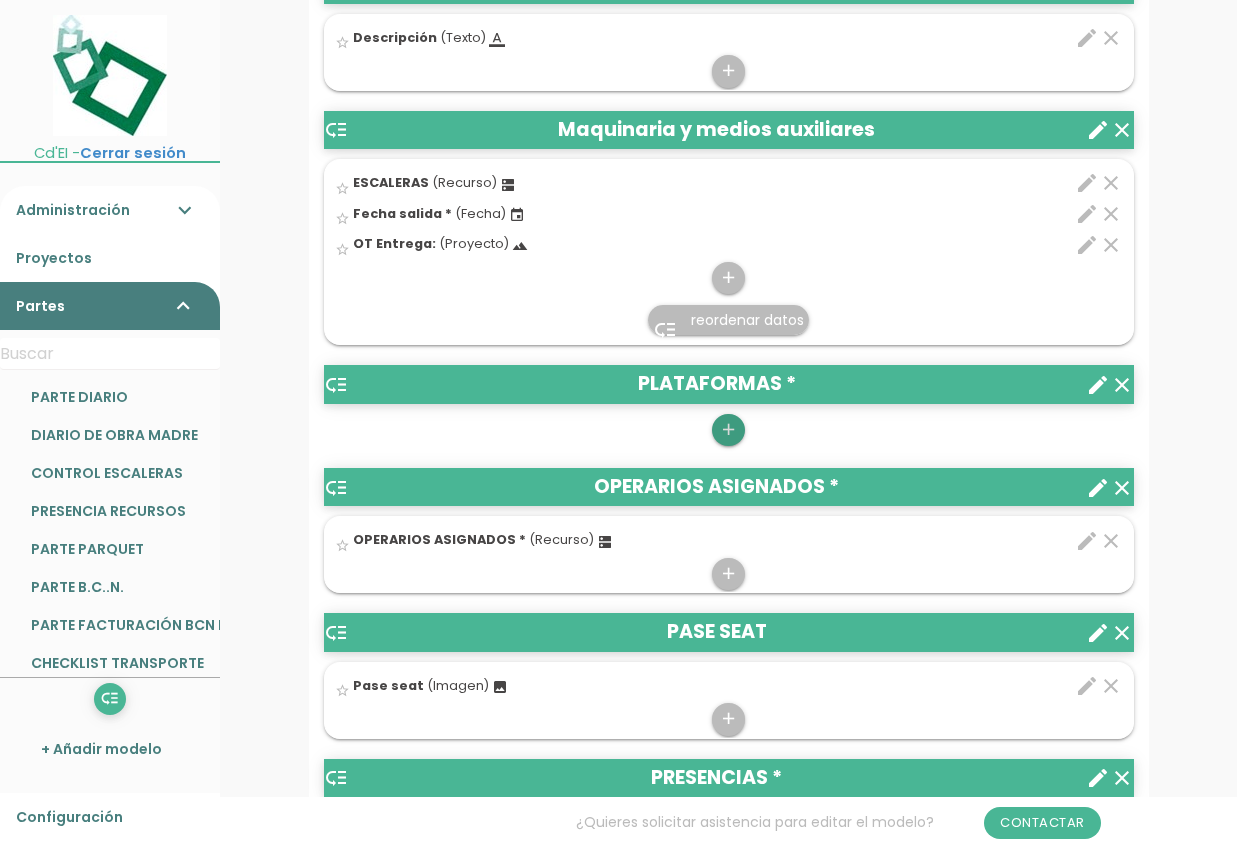 click on "add" at bounding box center [728, 430] 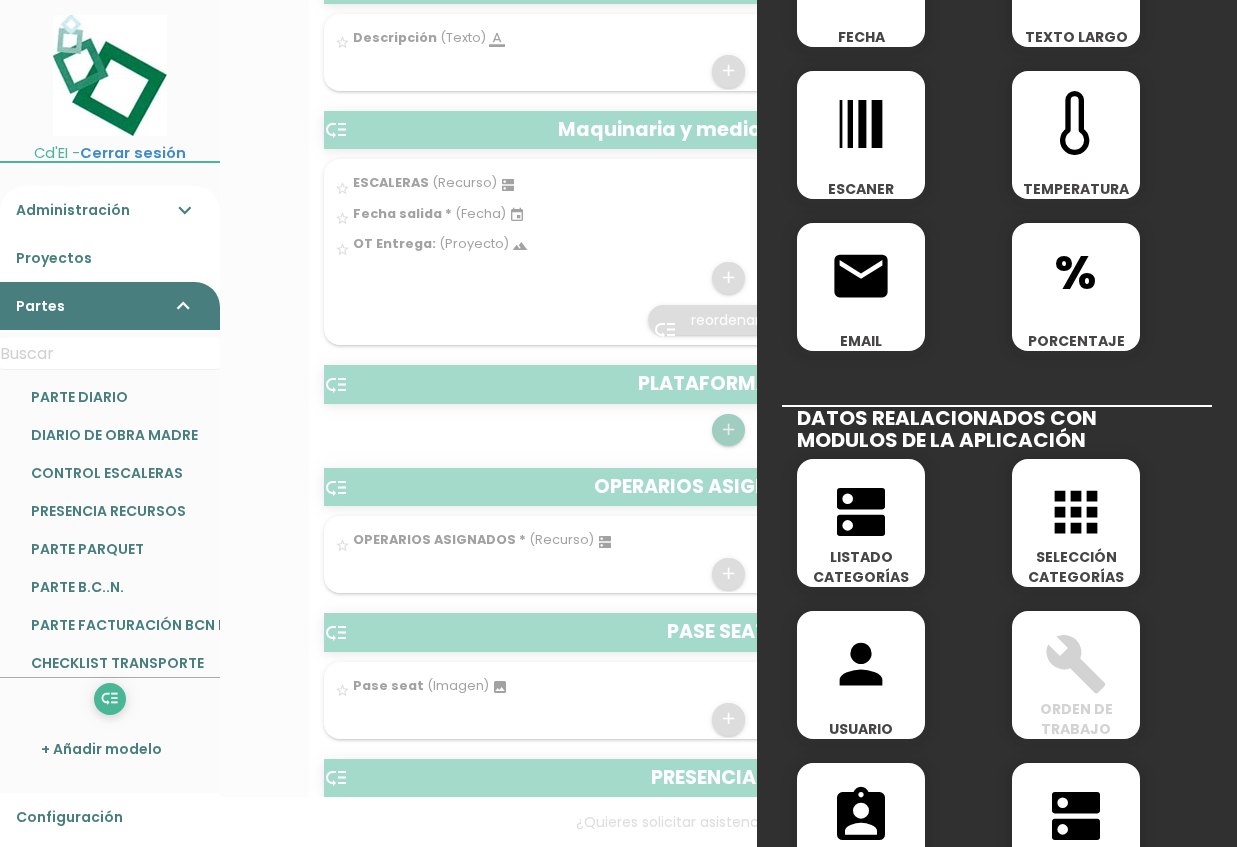 scroll, scrollTop: 800, scrollLeft: 0, axis: vertical 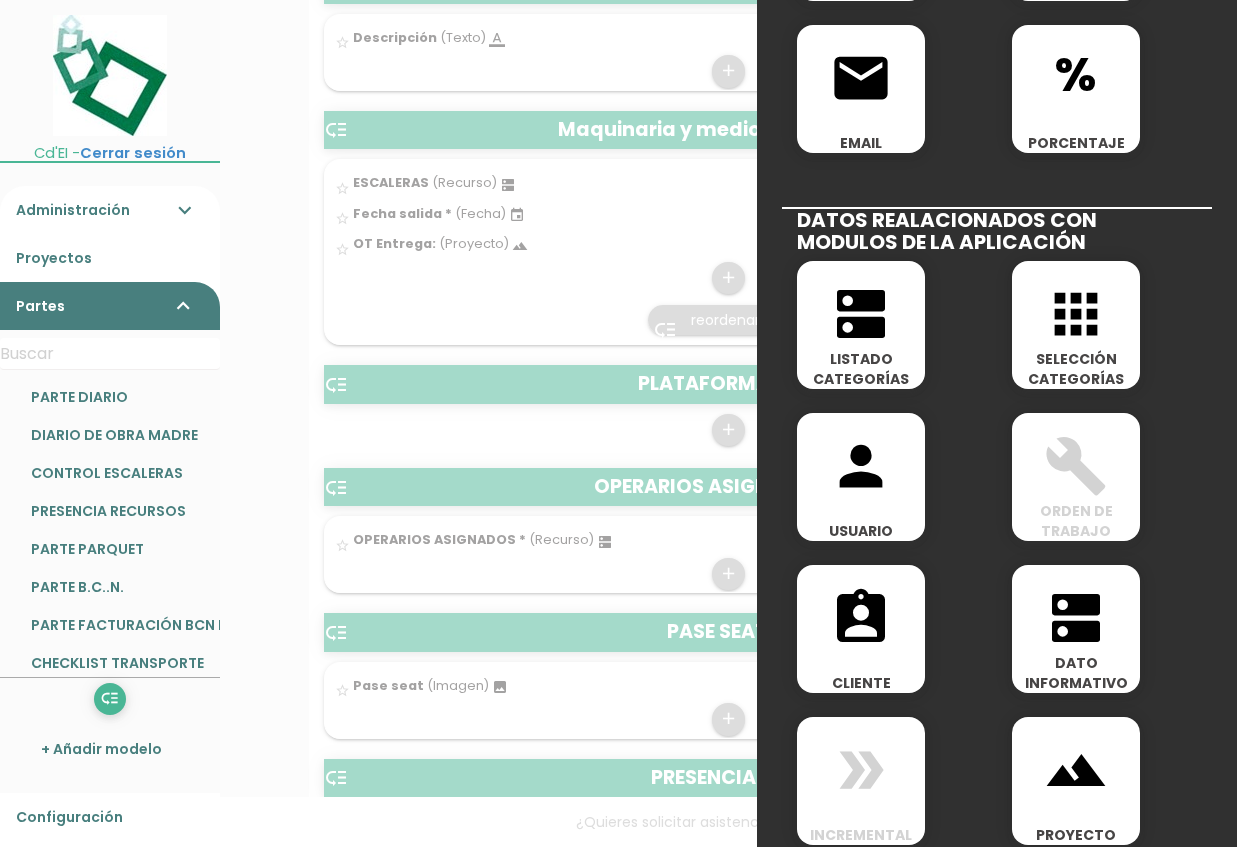 click on "dns" at bounding box center [861, 314] 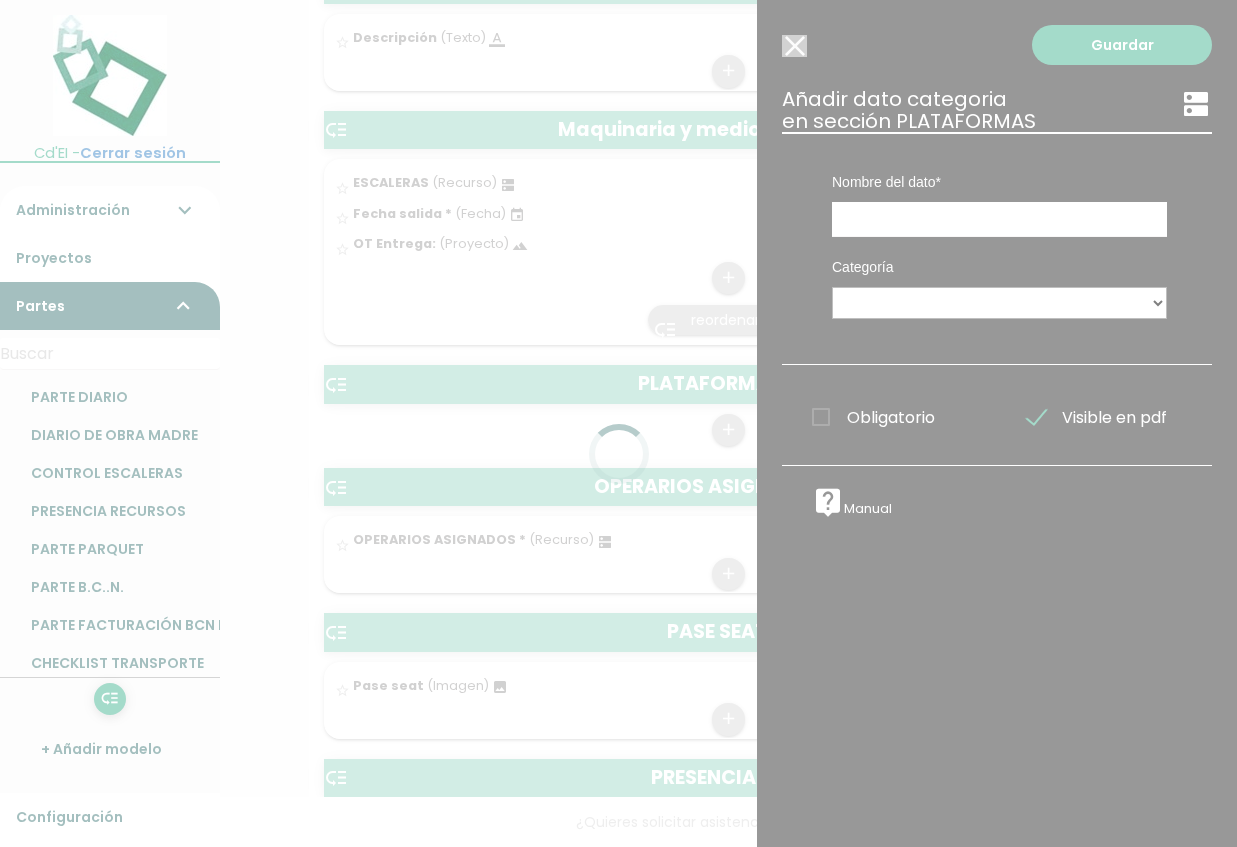 scroll, scrollTop: 0, scrollLeft: 0, axis: both 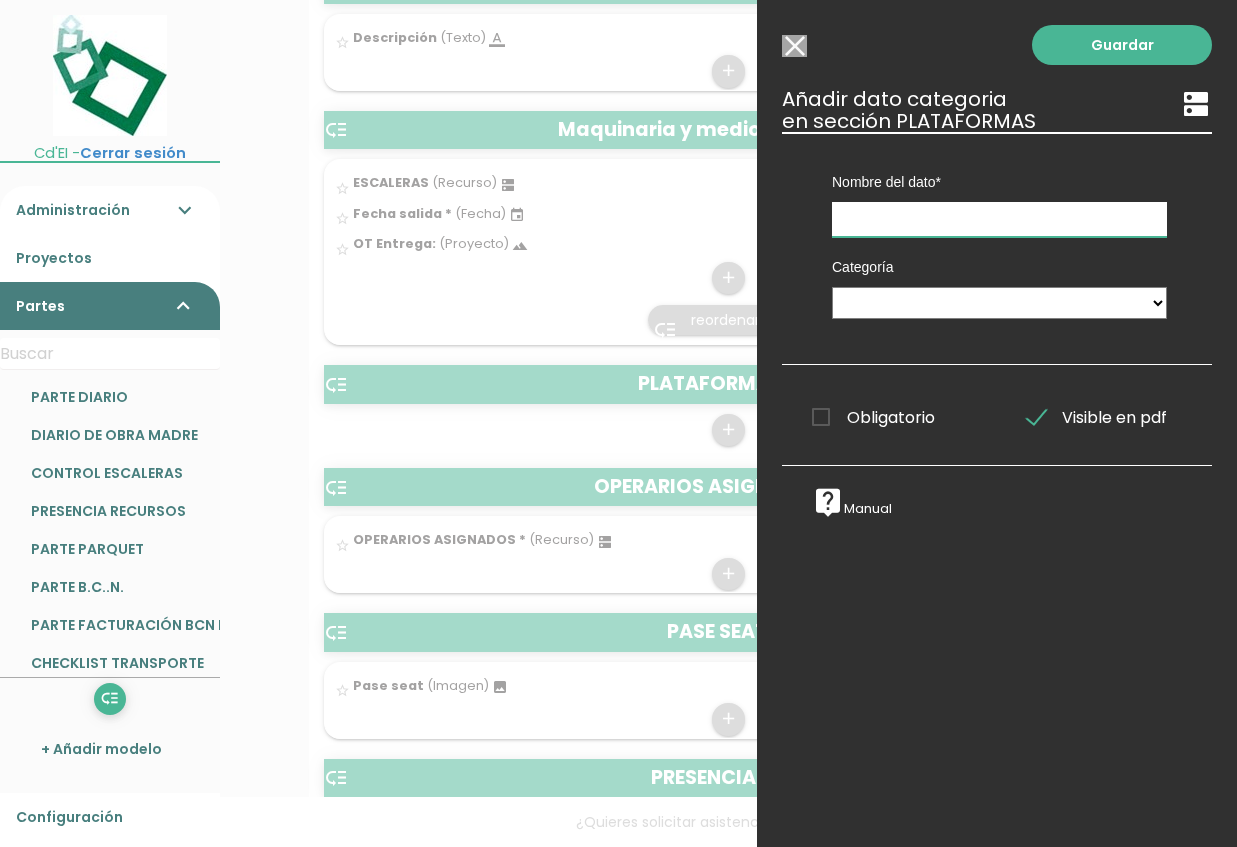 click at bounding box center [999, 219] 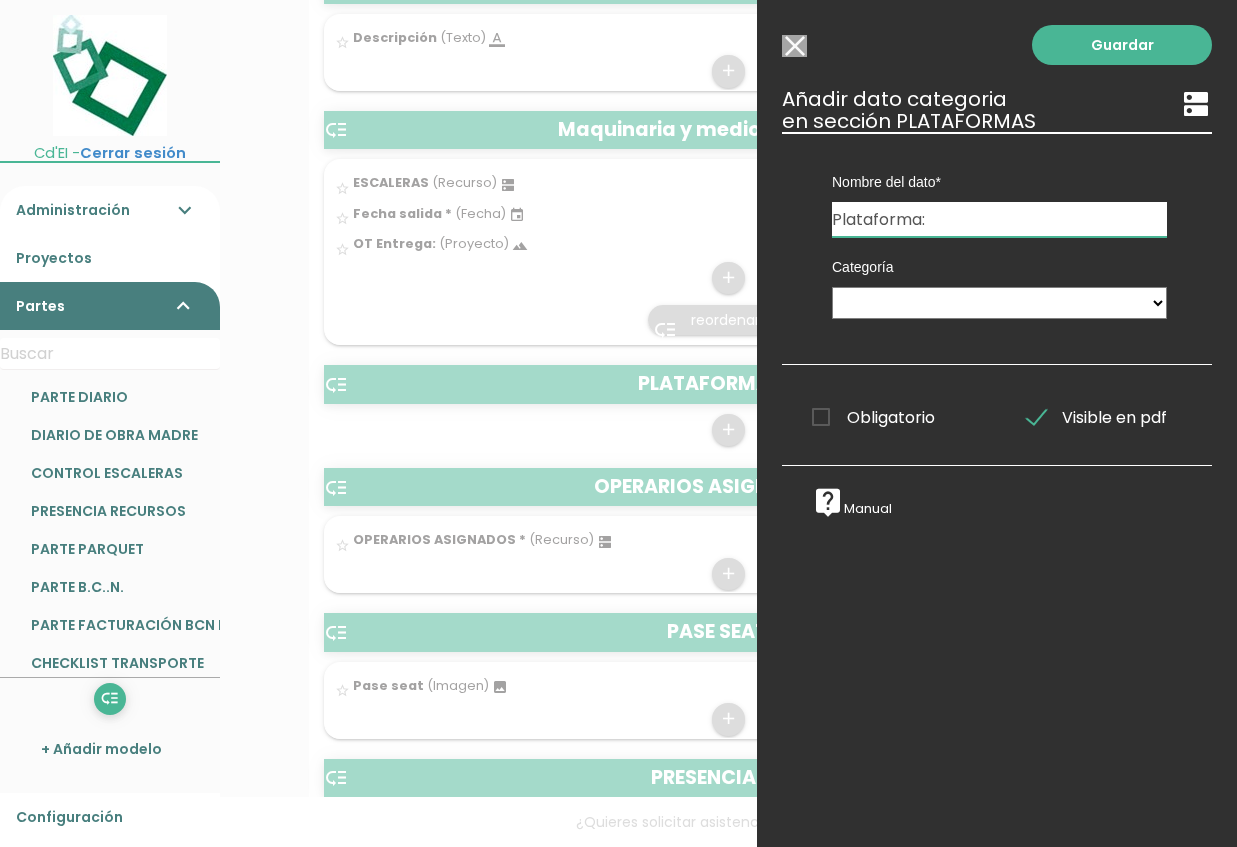 type on "Plataforma:" 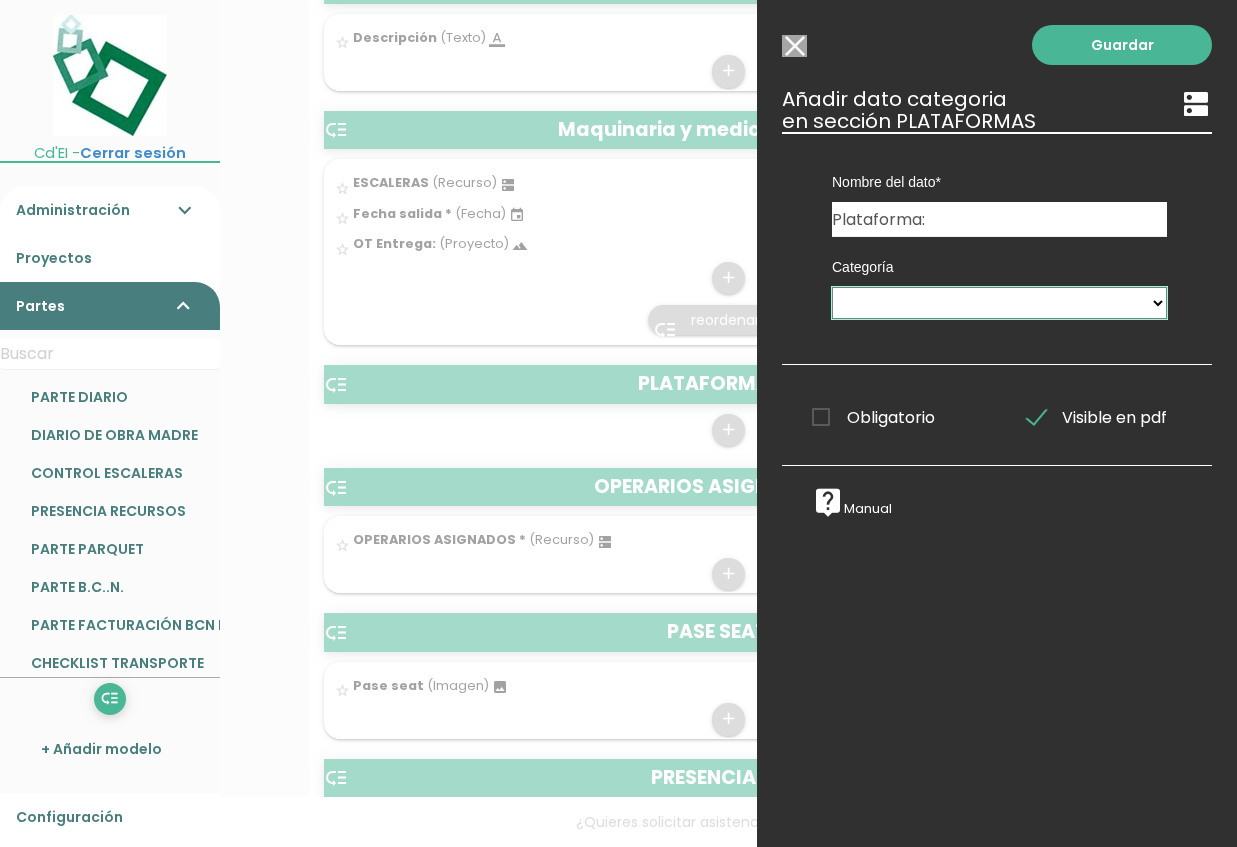click on "MAQUINARIA PERSONAL COLORINES HERRAMIENTAS HILTI PERSONAL PROVEEDORES MEDIOS AUXILIARES OBRAS EN CURSO TAREAS CHECK-LIST BÁSICO TAREAS CHECK-LIST BÁSICO BAJA MED. AUX COLORINES TAREAS CHECK-LIST BÁSICO PERSONAL PLATAFORMAS PRL" at bounding box center [999, 303] 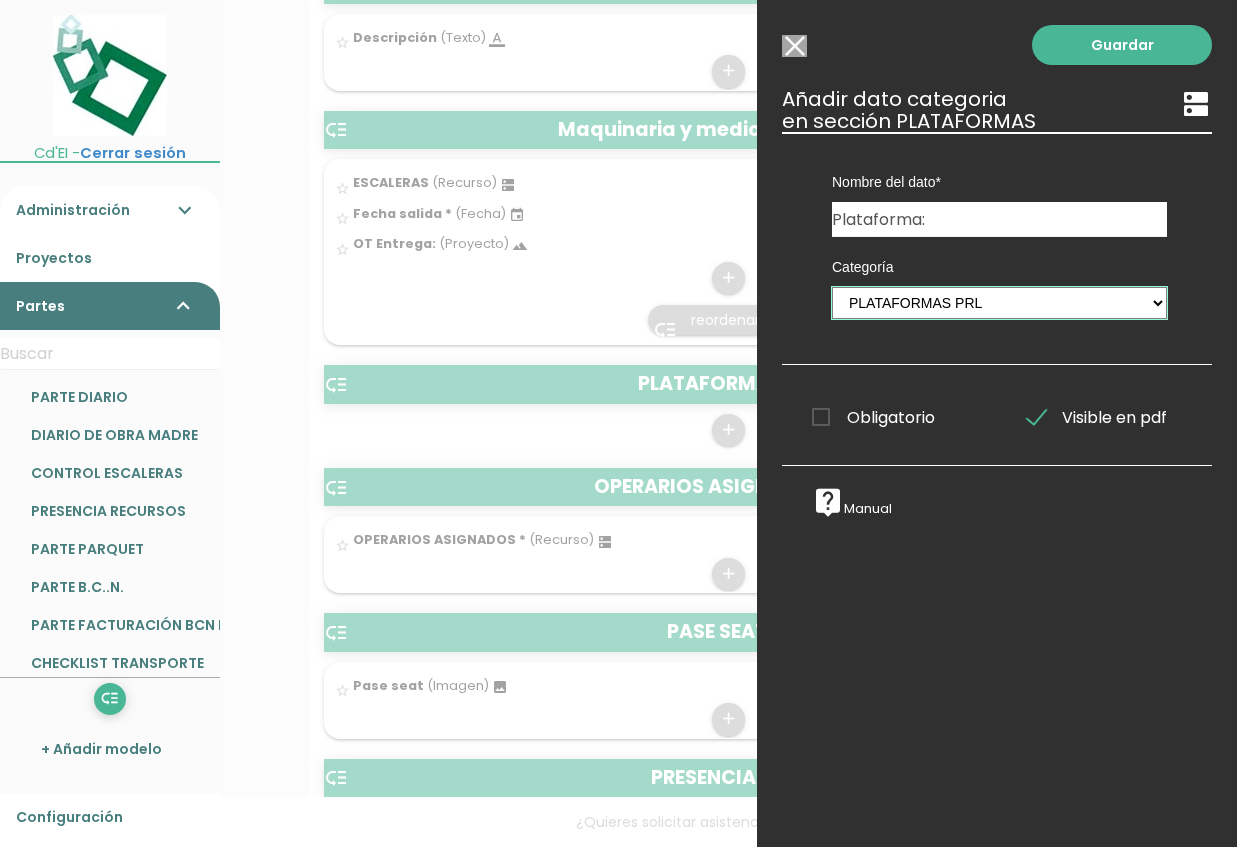 click on "MAQUINARIA PERSONAL COLORINES HERRAMIENTAS HILTI PERSONAL PROVEEDORES MEDIOS AUXILIARES OBRAS EN CURSO TAREAS CHECK-LIST BÁSICO TAREAS CHECK-LIST BÁSICO BAJA MED. AUX COLORINES TAREAS CHECK-LIST BÁSICO PERSONAL PLATAFORMAS PRL" at bounding box center [999, 303] 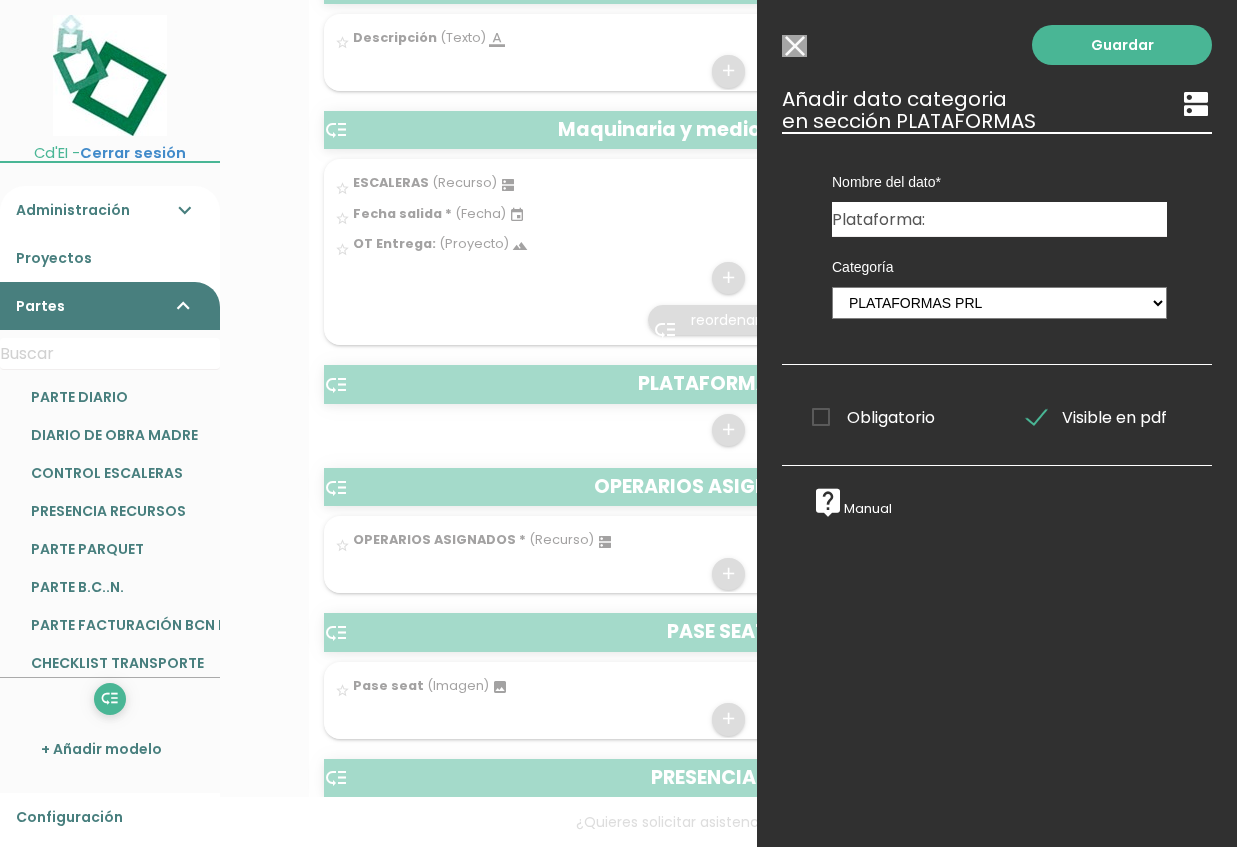 click on "Obligatorio" at bounding box center (873, 417) 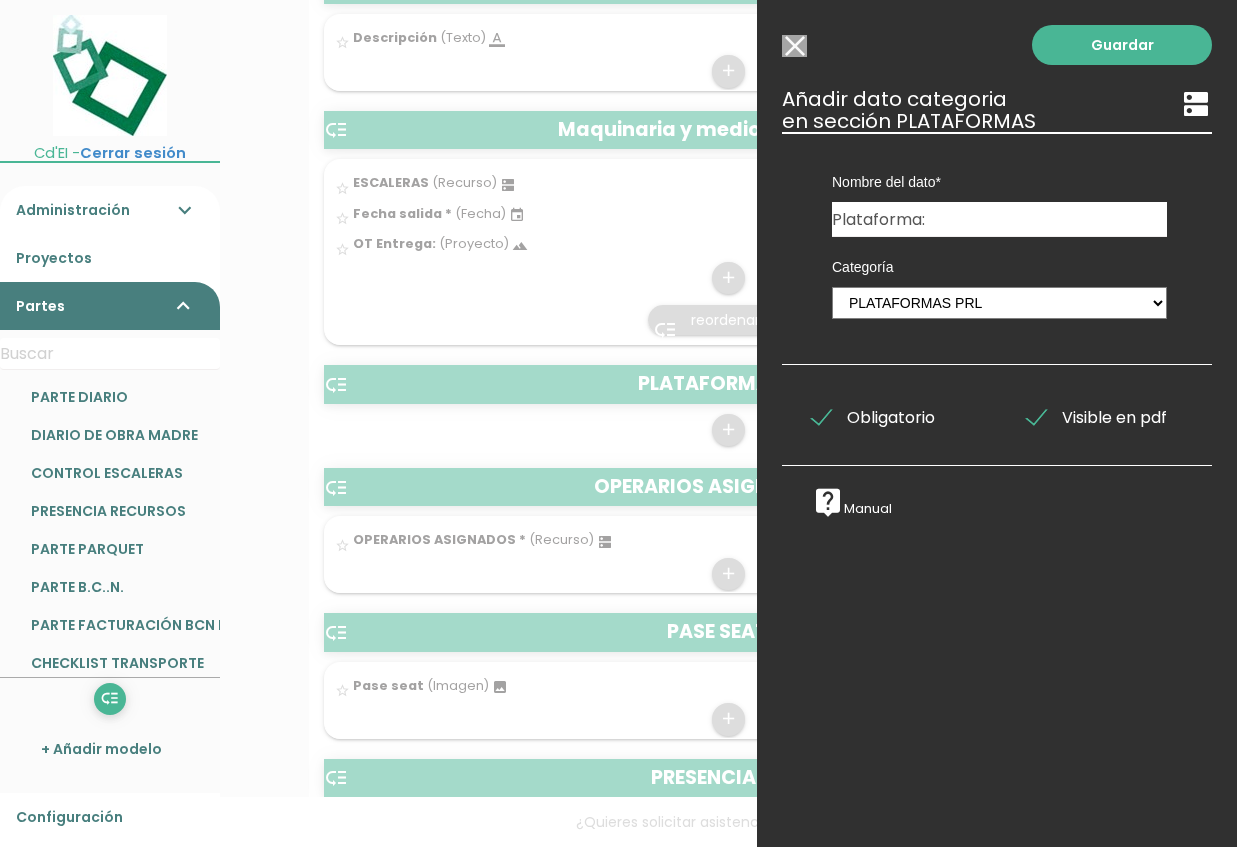 drag, startPoint x: 1100, startPoint y: 41, endPoint x: 1084, endPoint y: 70, distance: 33.12099 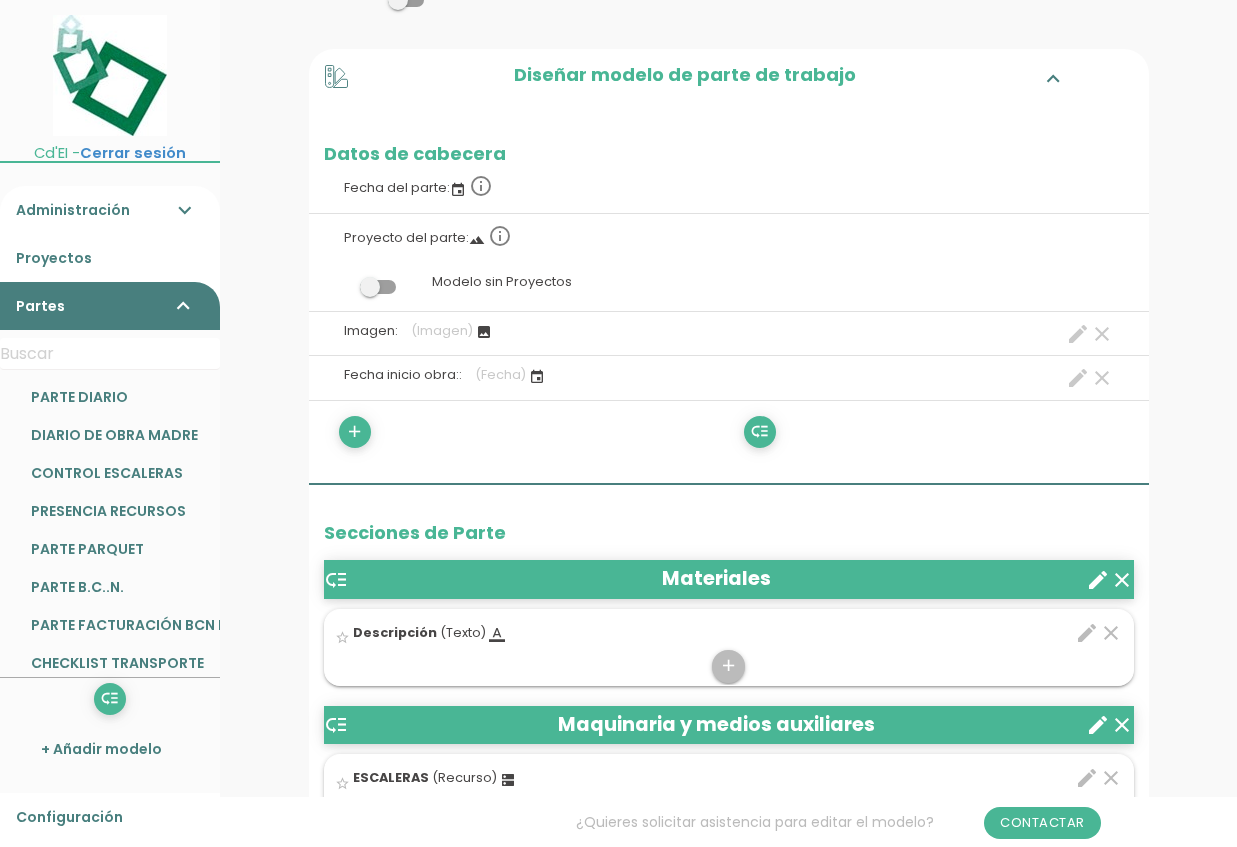 scroll, scrollTop: 588, scrollLeft: 0, axis: vertical 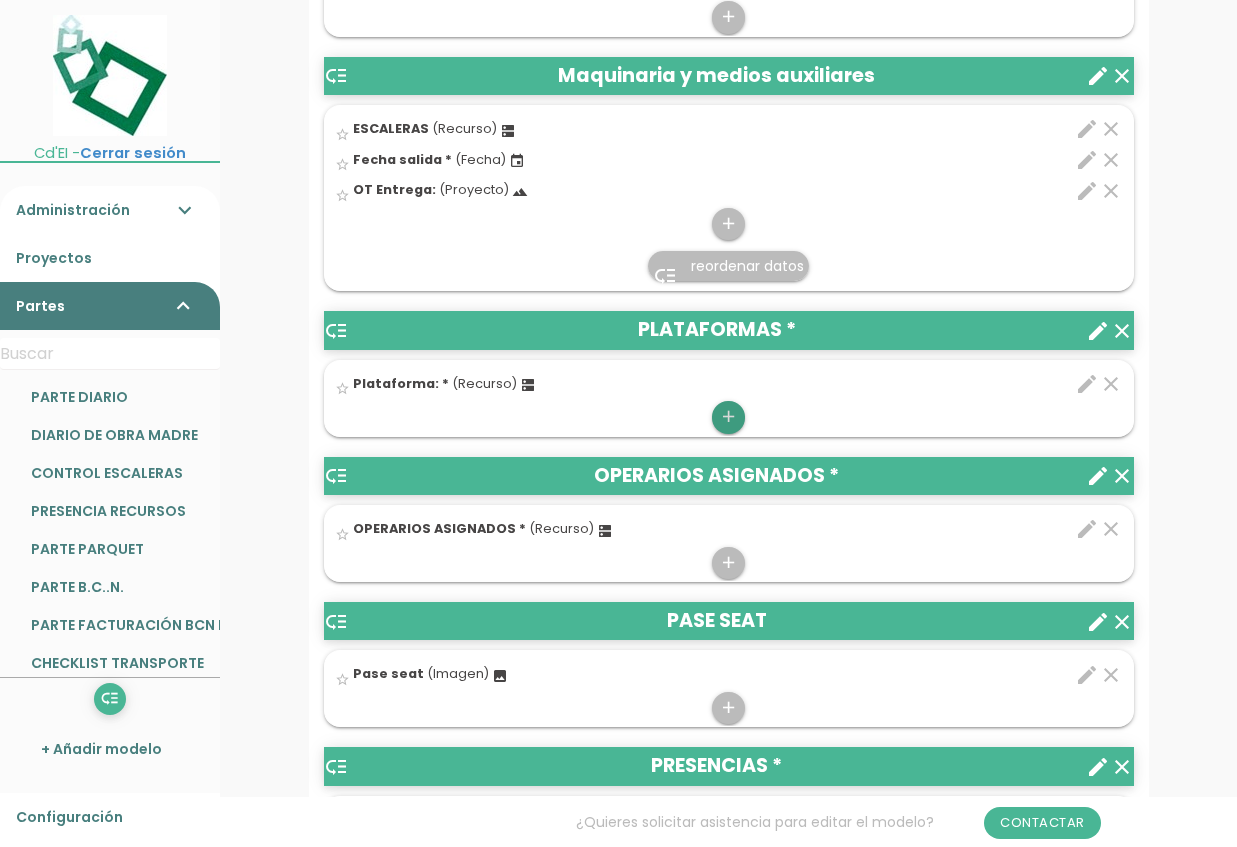 click on "add" at bounding box center [728, 417] 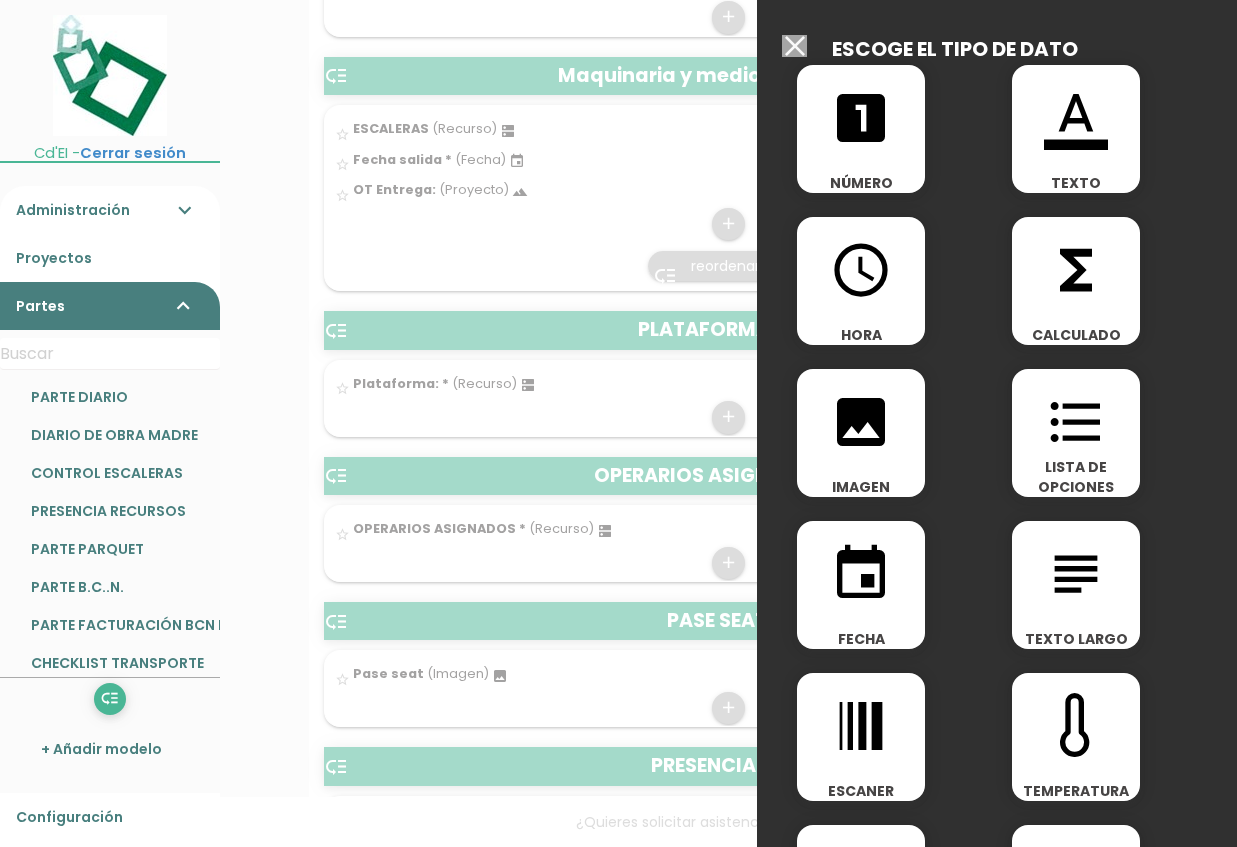 click on "subject
TEXTO LARGO" at bounding box center [1076, 585] 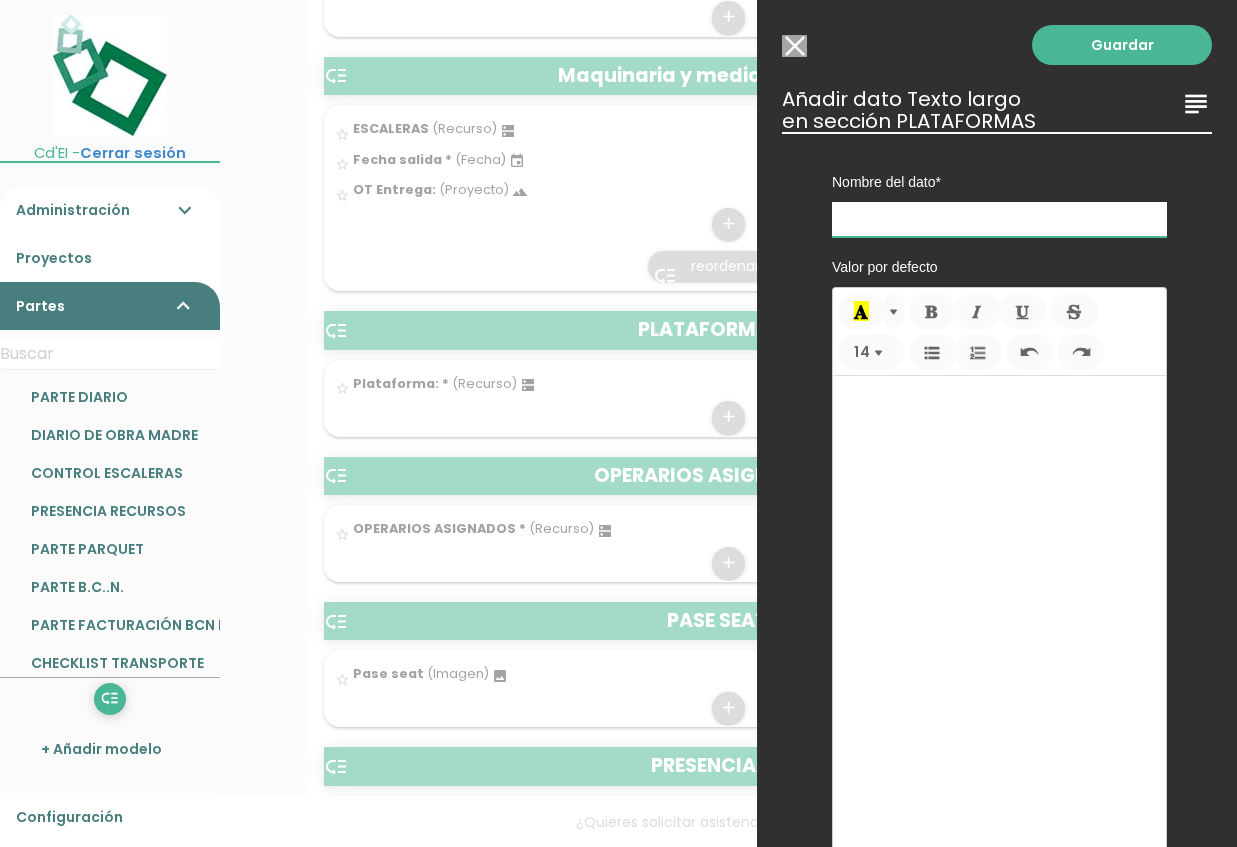 click at bounding box center [999, 219] 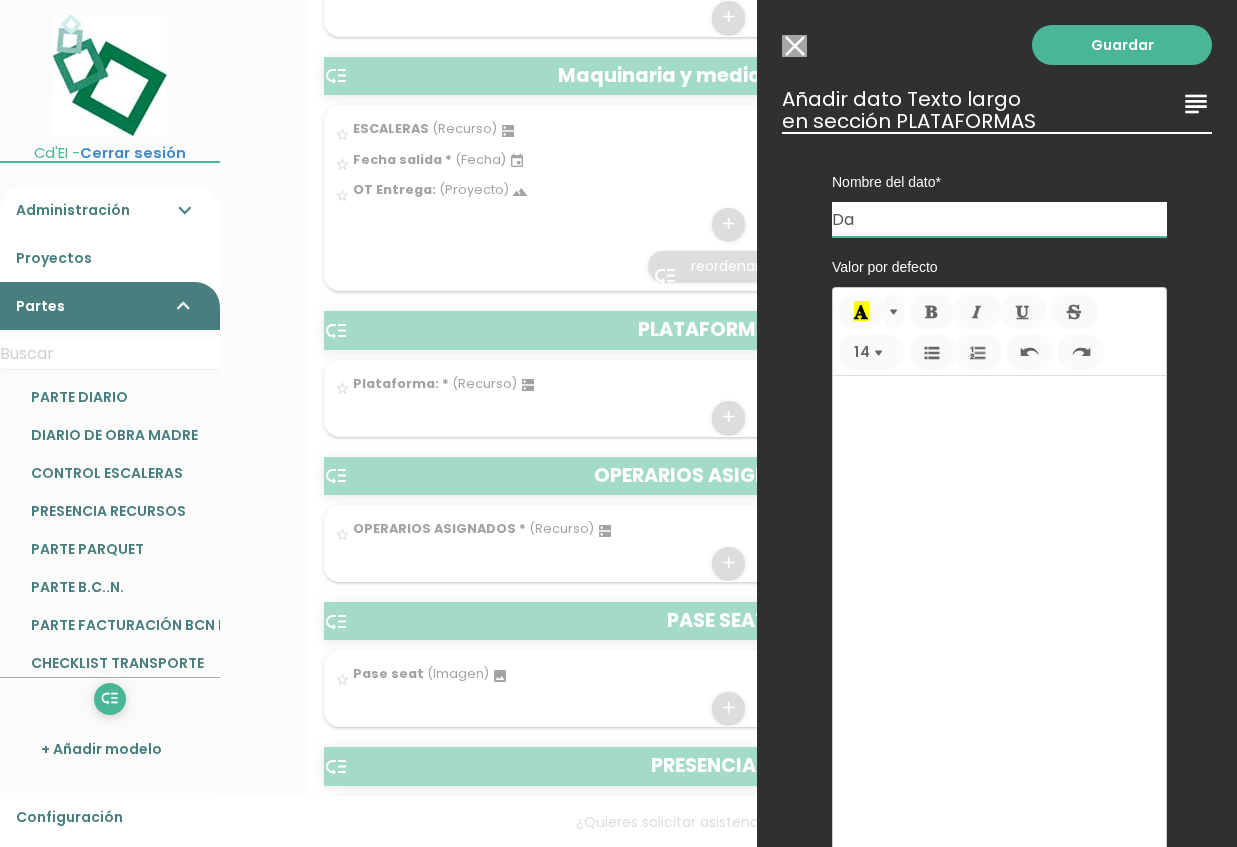 type on "D" 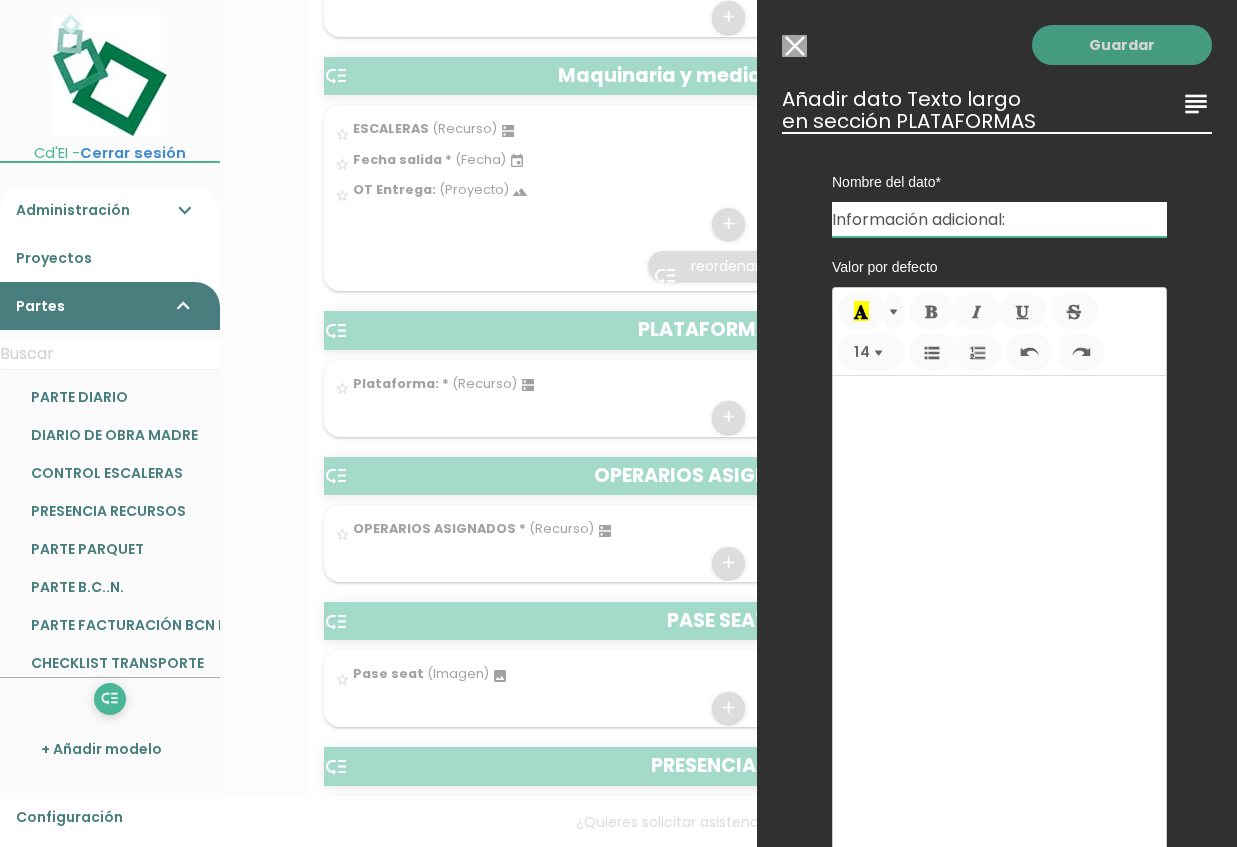 type on "Información adicional:" 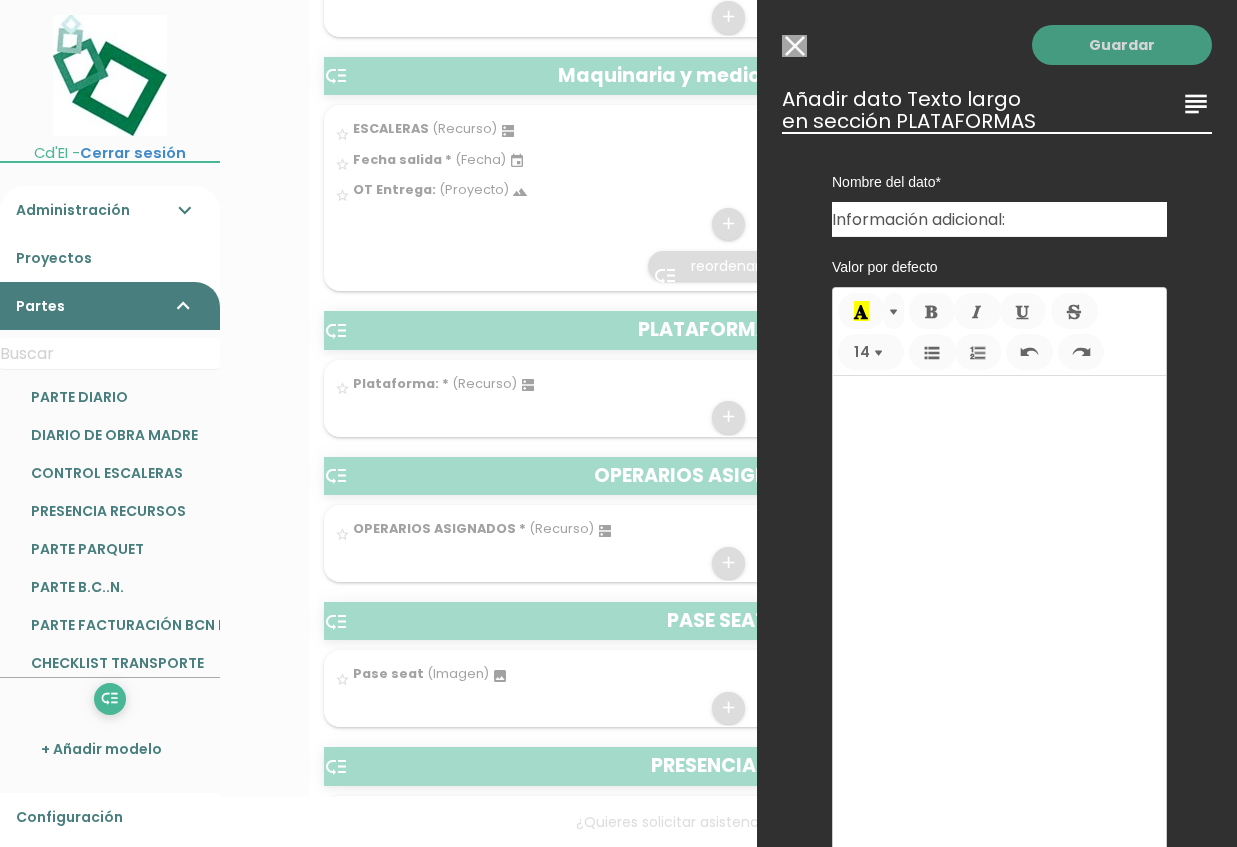 click on "Guardar" at bounding box center [1122, 45] 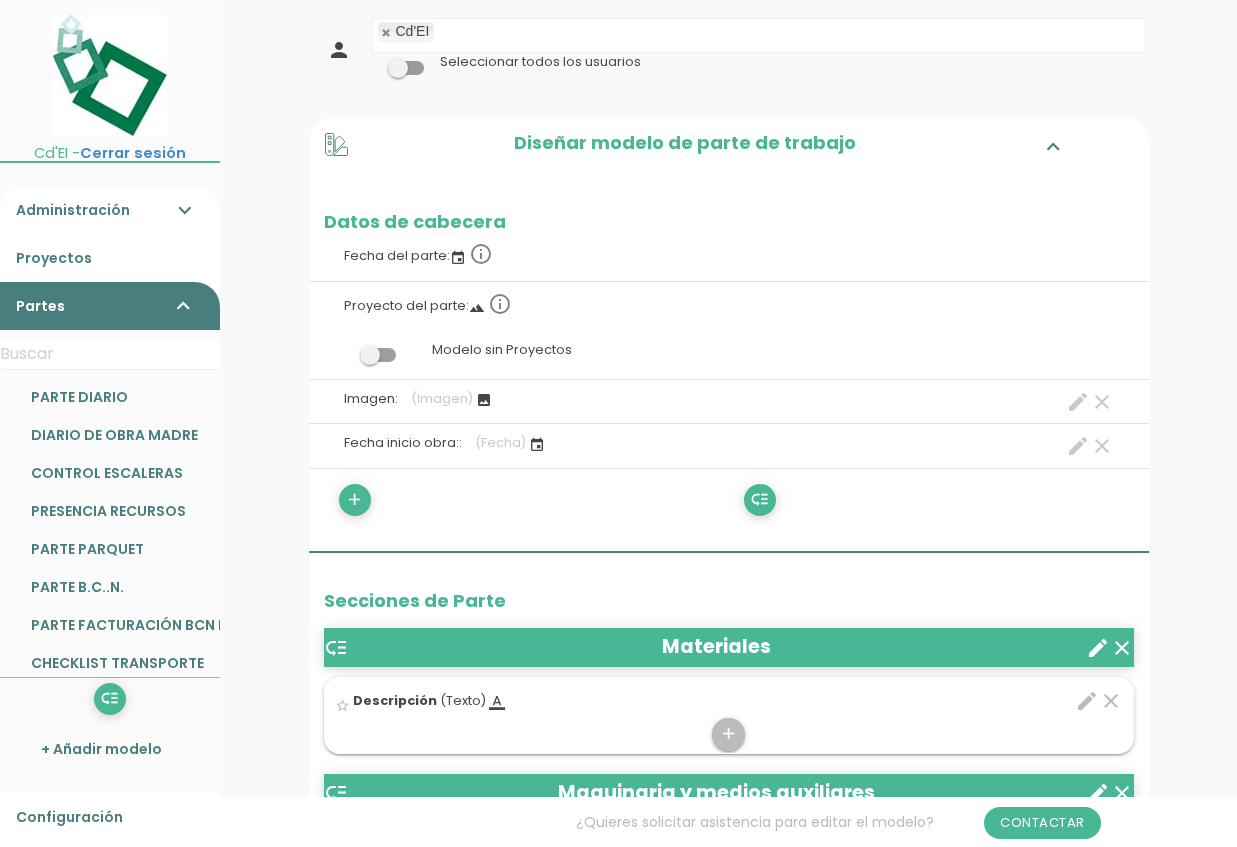 scroll, scrollTop: 138, scrollLeft: 0, axis: vertical 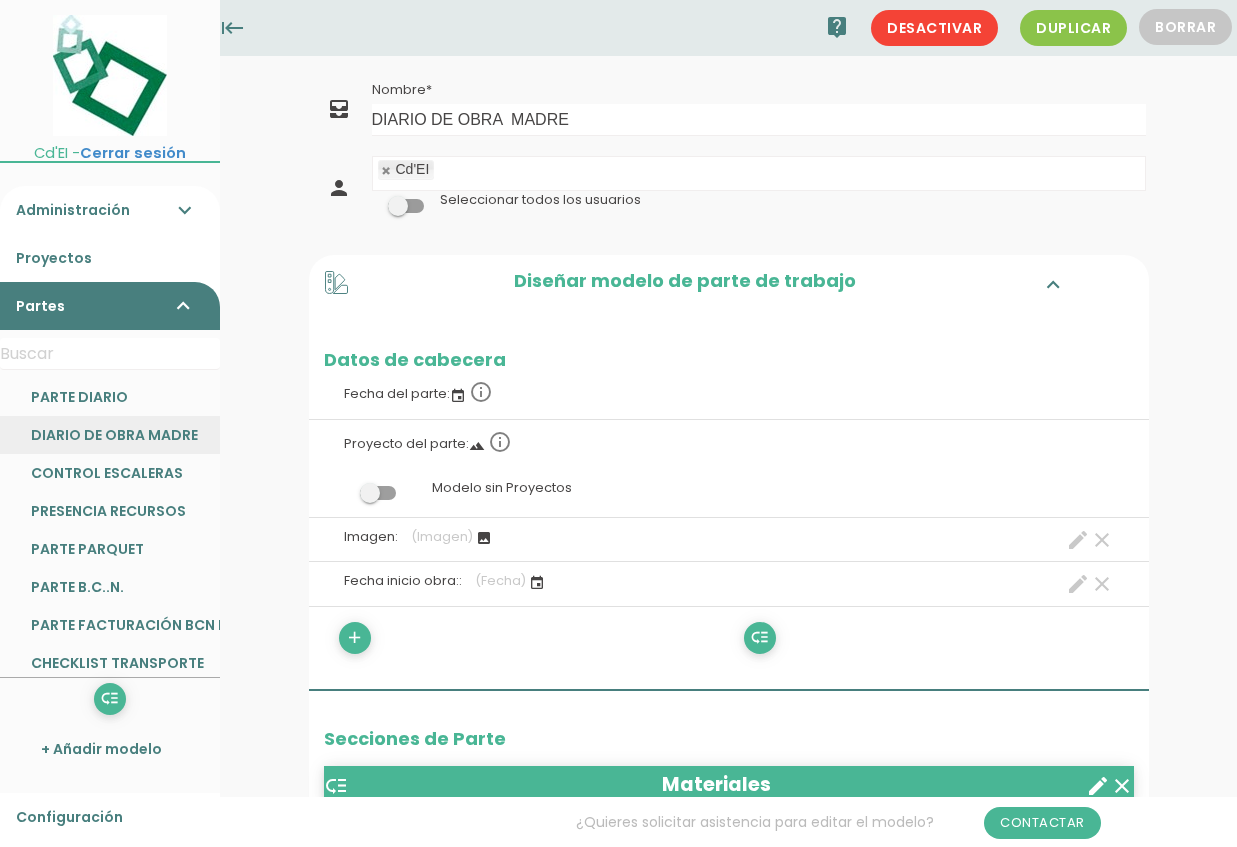 click on "DIARIO DE OBRA  MADRE" at bounding box center [110, 435] 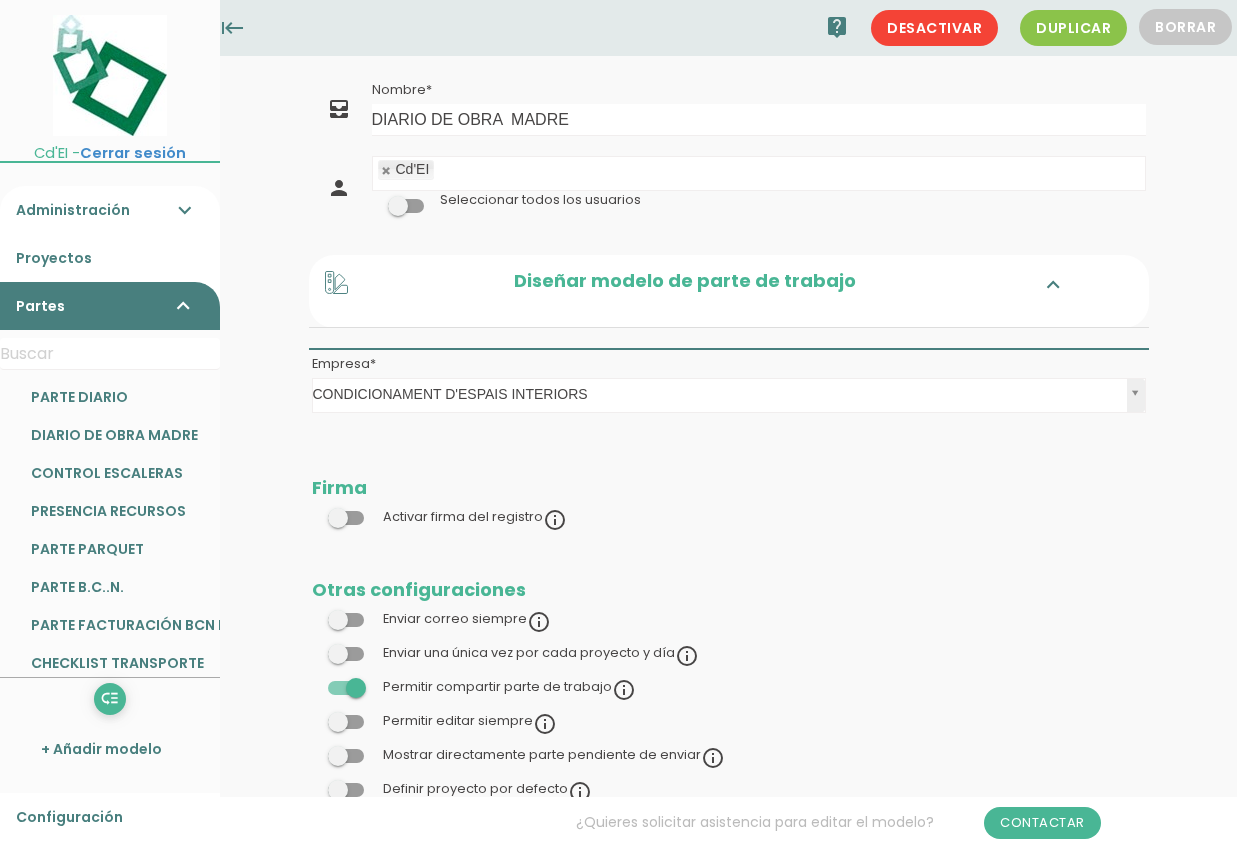 scroll, scrollTop: 0, scrollLeft: 0, axis: both 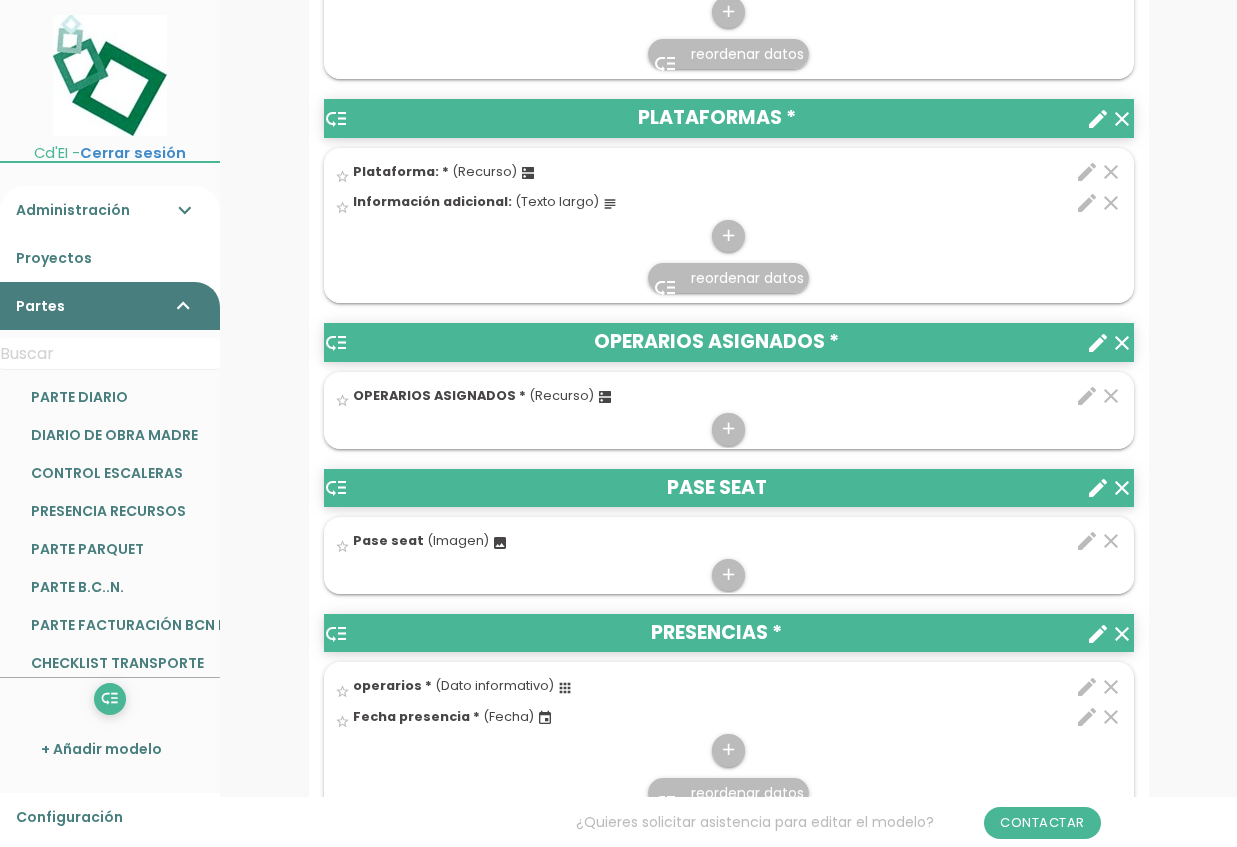 click on "clear" at bounding box center (1111, 396) 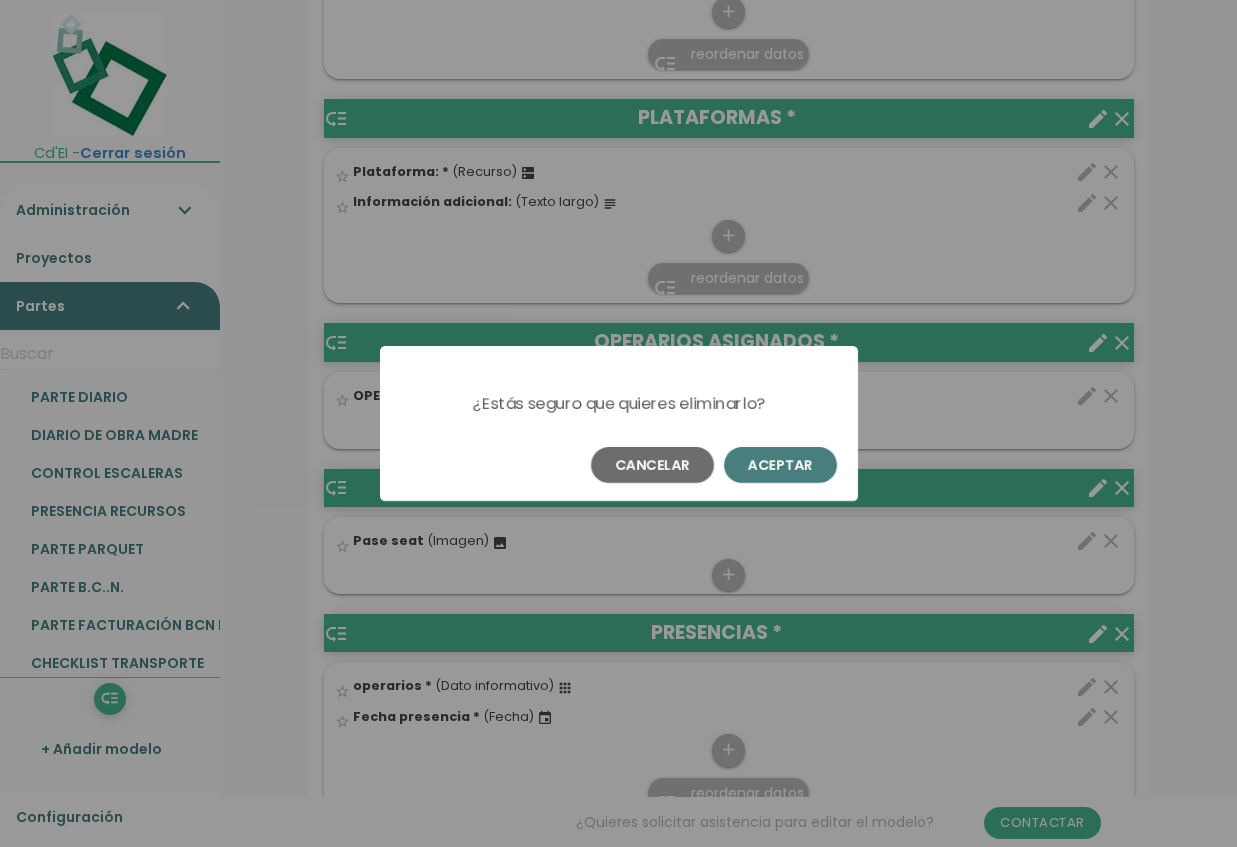 scroll, scrollTop: 0, scrollLeft: 0, axis: both 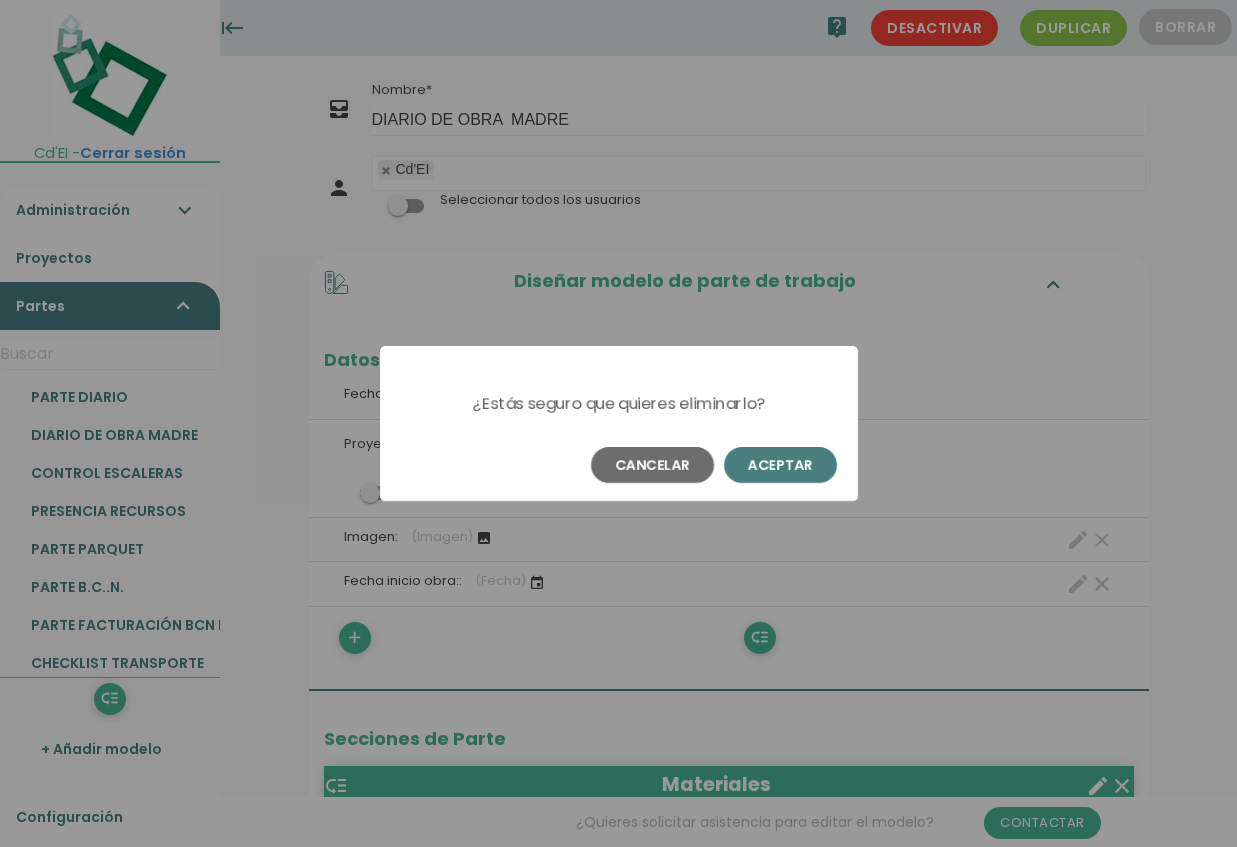 click on "Aceptar" at bounding box center (780, 465) 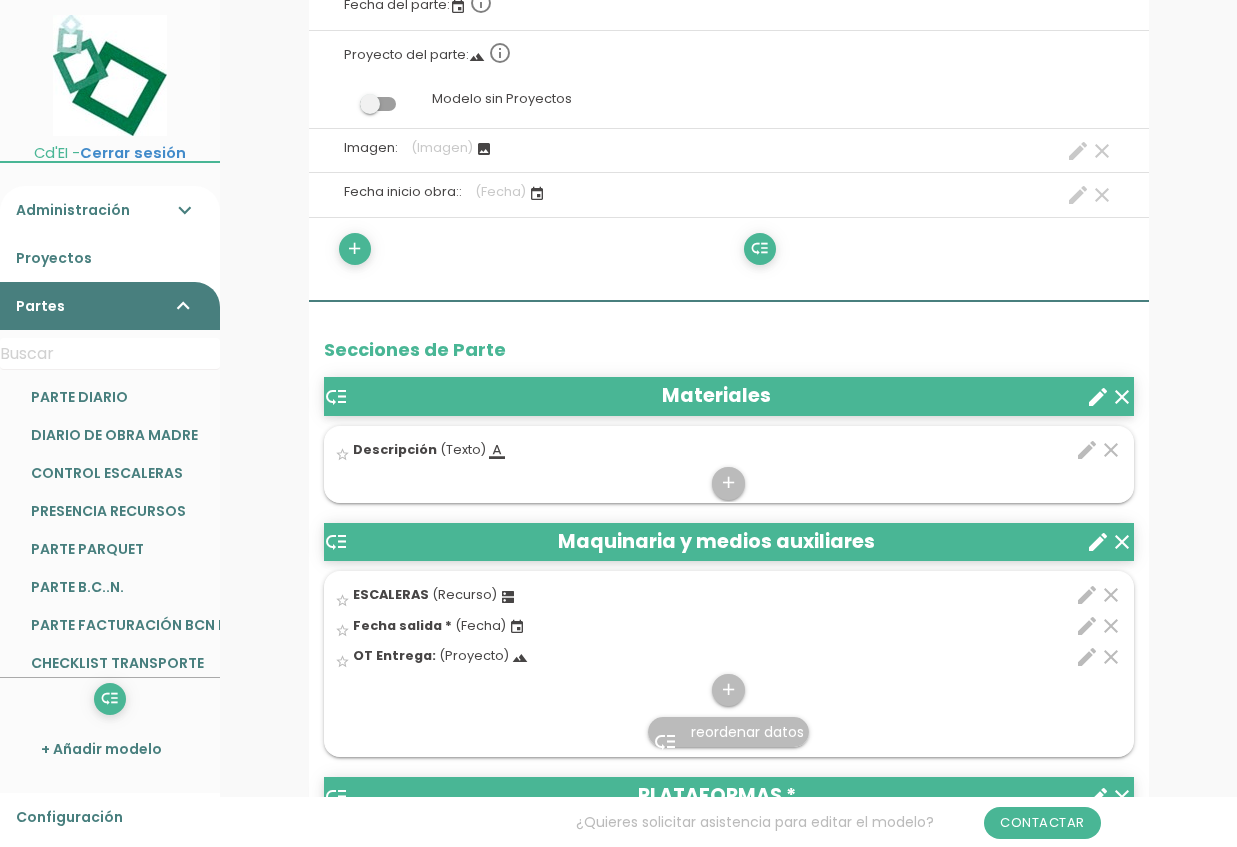 scroll, scrollTop: 399, scrollLeft: 0, axis: vertical 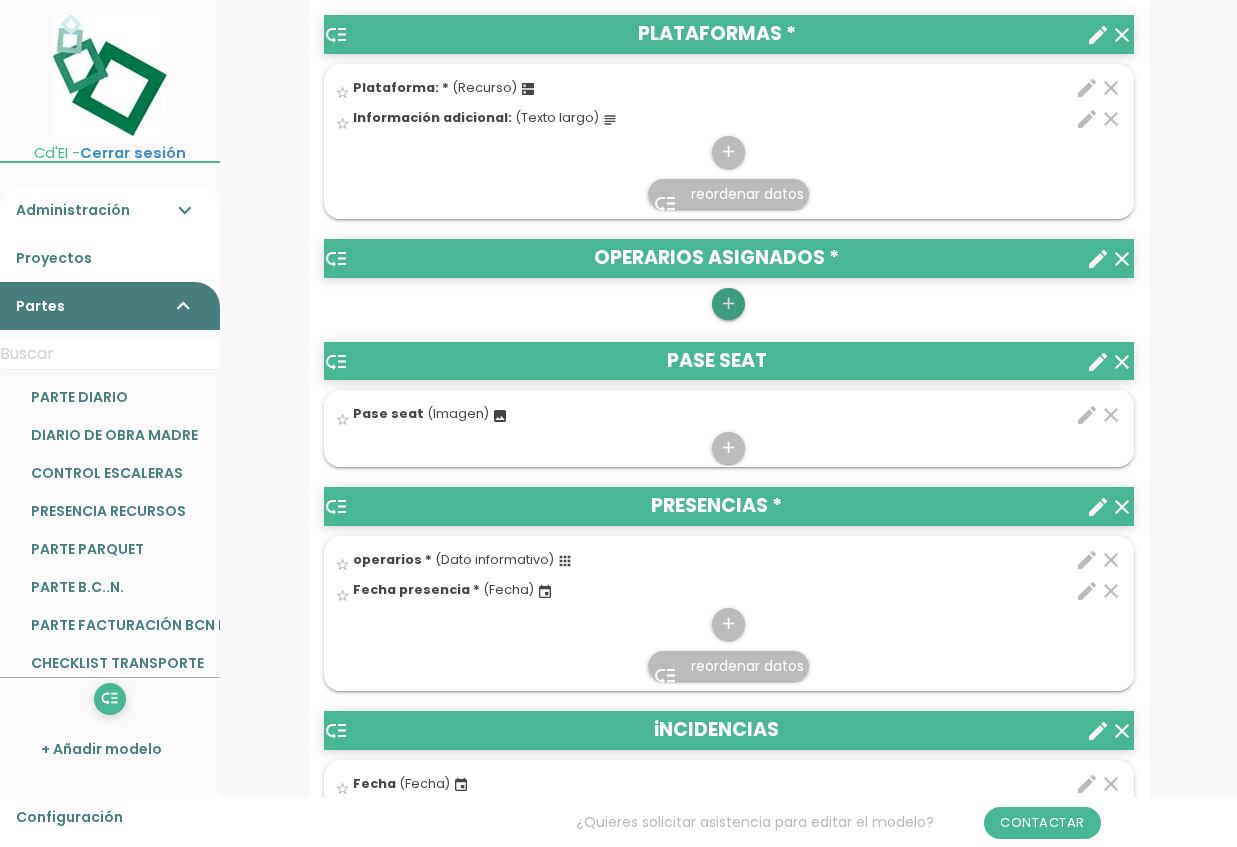 click on "add" at bounding box center [728, 304] 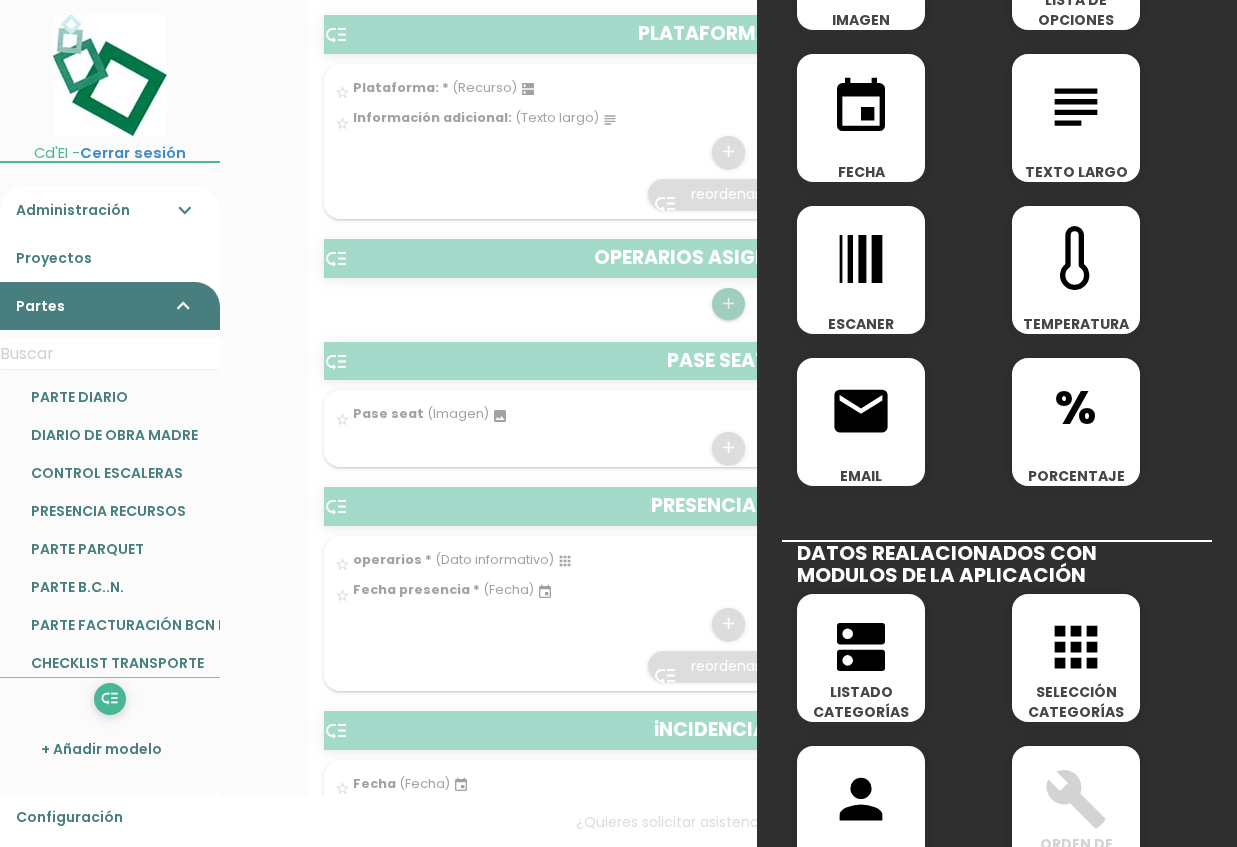 scroll, scrollTop: 533, scrollLeft: 0, axis: vertical 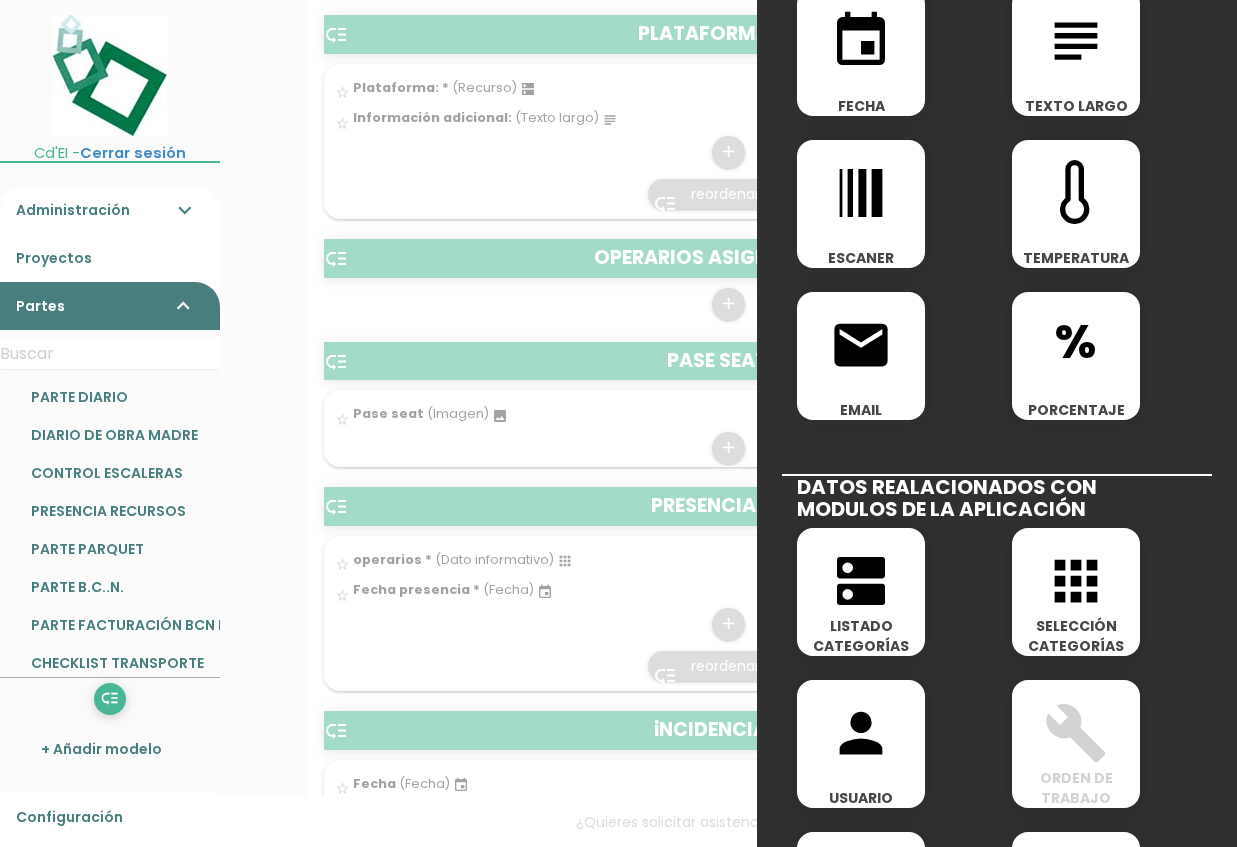 click on "SELECCIÓN CATEGORÍAS" at bounding box center (1076, 636) 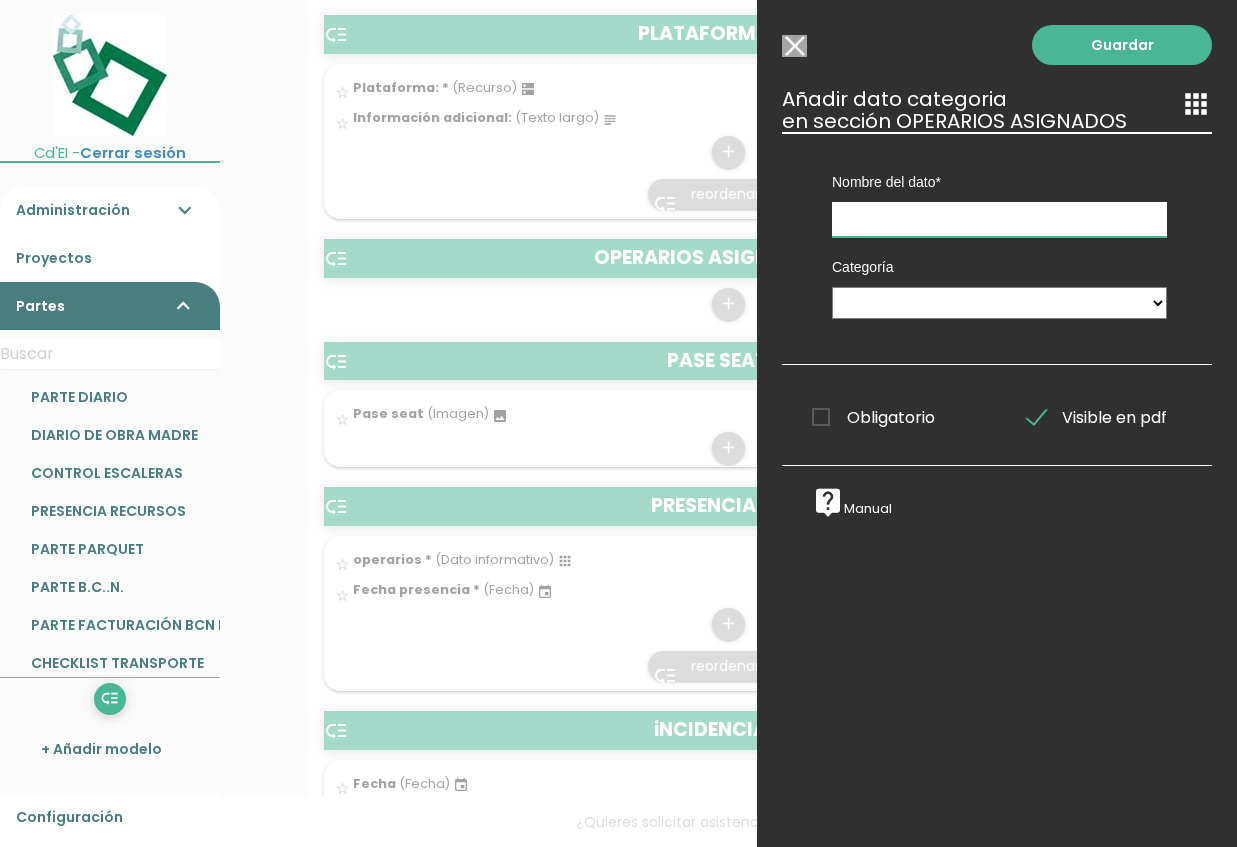 click at bounding box center (999, 219) 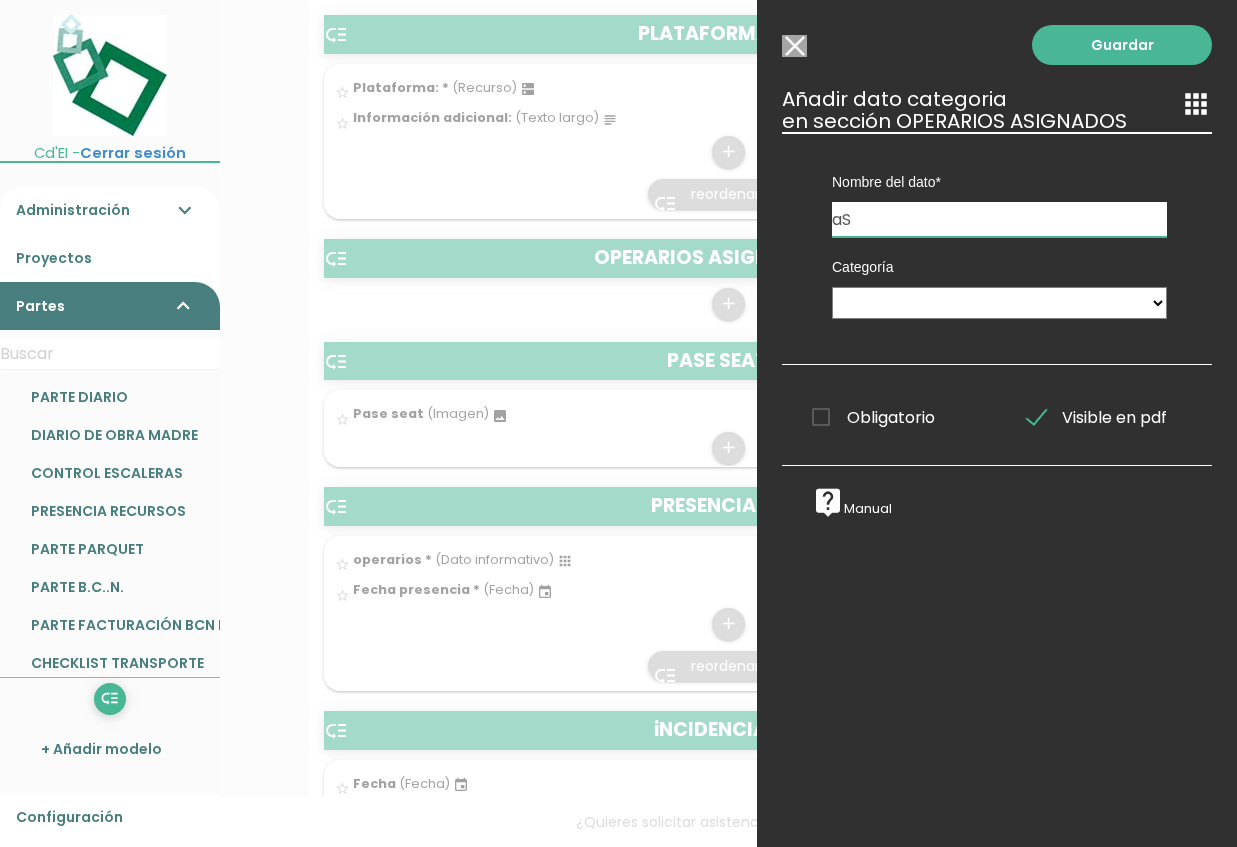 type on "a" 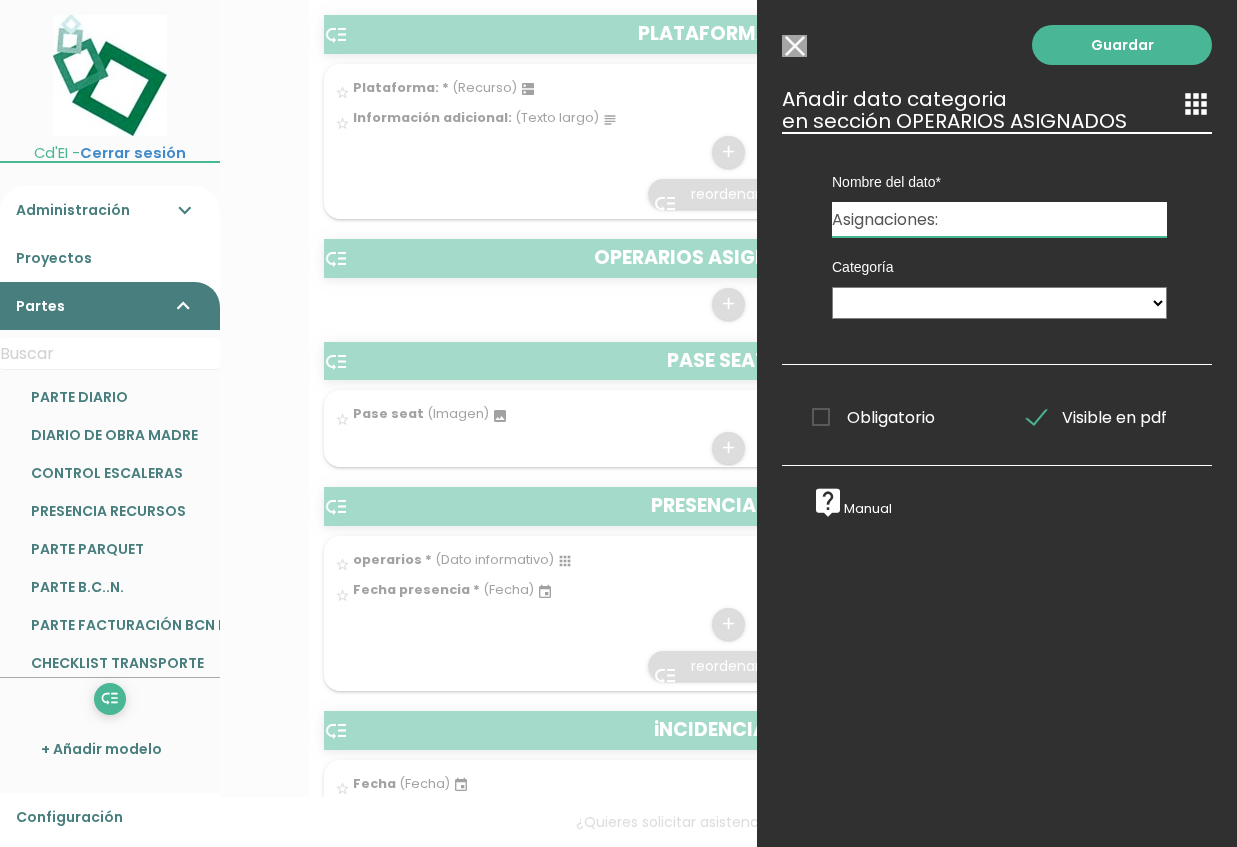 type on "Asignaciones:" 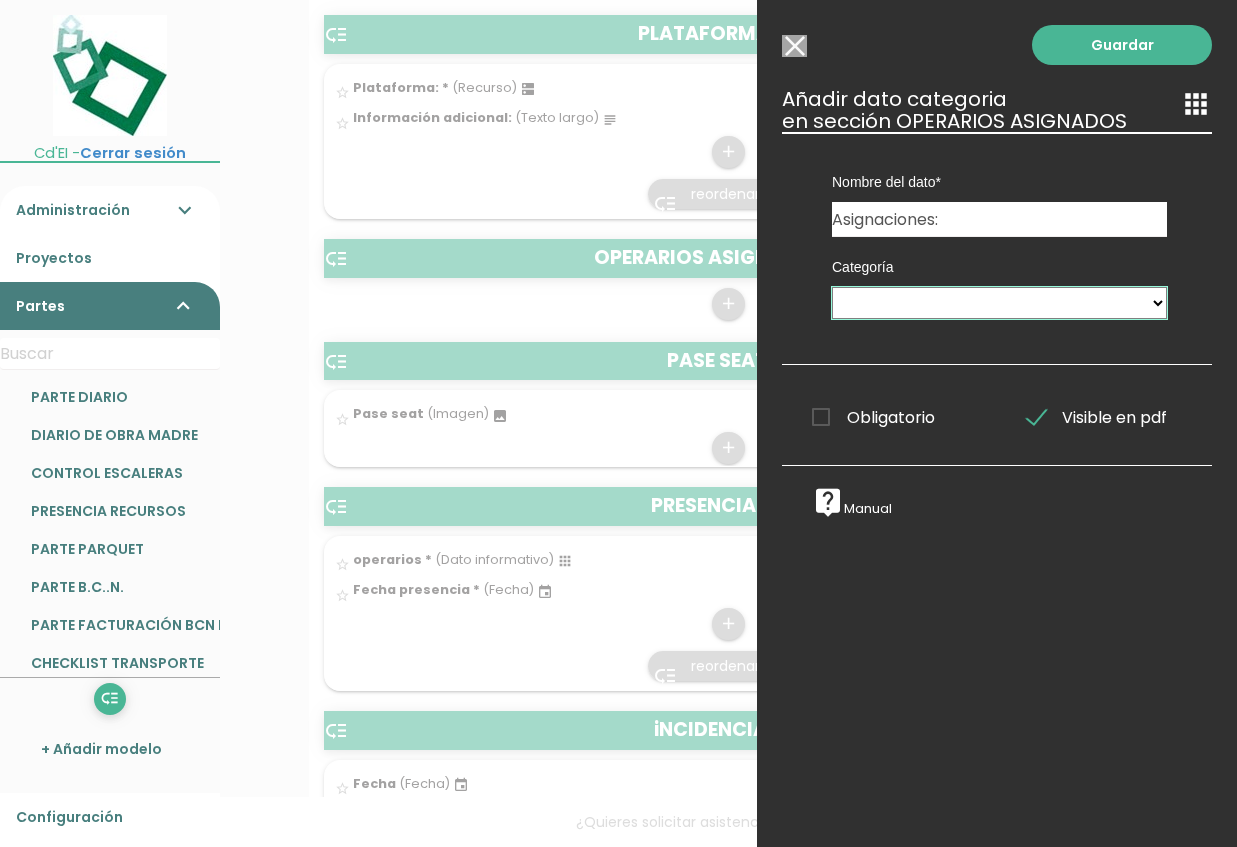 click on "MAQUINARIA PERSONAL COLORINES HERRAMIENTAS HILTI PERSONAL PROVEEDORES MEDIOS AUXILIARES OBRAS EN CURSO TAREAS CHECK-LIST BÁSICO TAREAS CHECK-LIST BÁSICO BAJA MED. AUX COLORINES TAREAS CHECK-LIST BÁSICO PERSONAL PLATAFORMAS PRL" at bounding box center [999, 303] 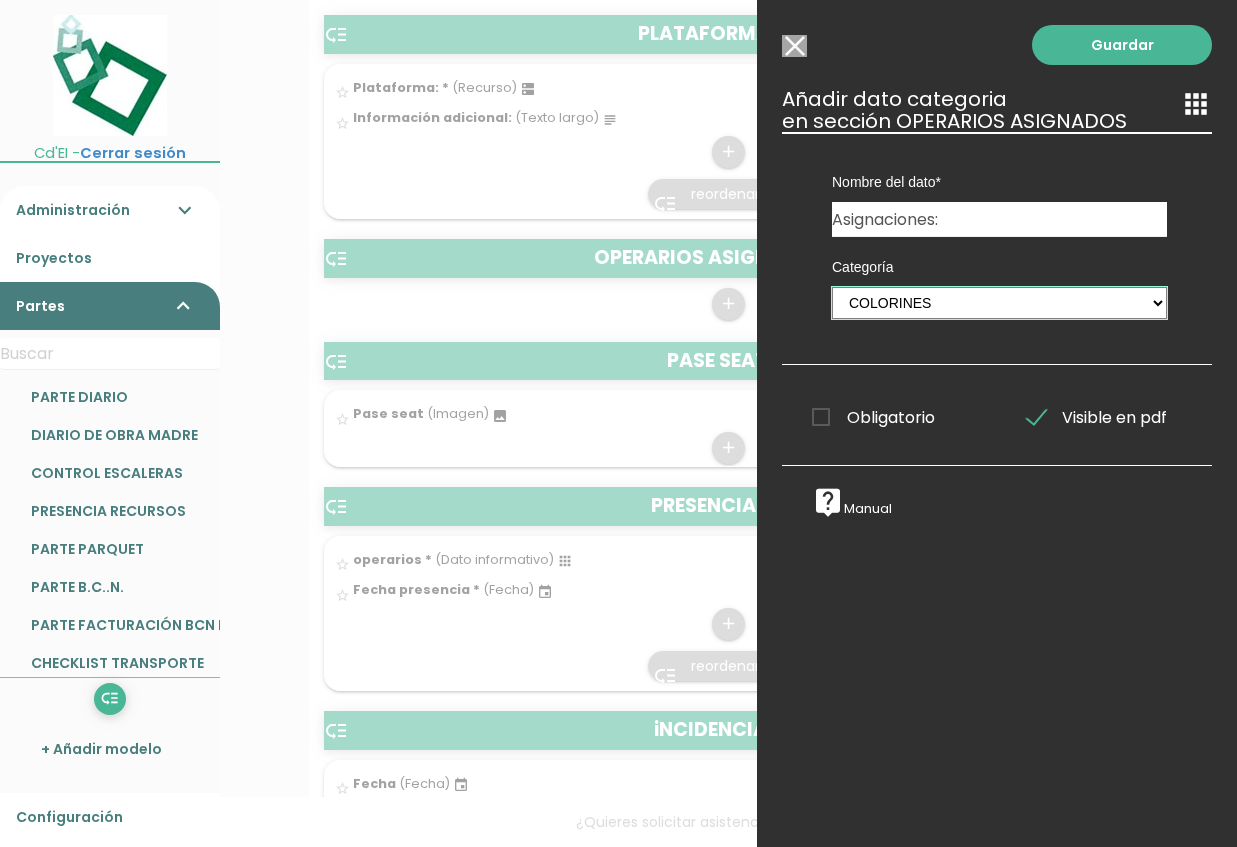 click on "MAQUINARIA PERSONAL COLORINES HERRAMIENTAS HILTI PERSONAL PROVEEDORES MEDIOS AUXILIARES OBRAS EN CURSO TAREAS CHECK-LIST BÁSICO TAREAS CHECK-LIST BÁSICO BAJA MED. AUX COLORINES TAREAS CHECK-LIST BÁSICO PERSONAL PLATAFORMAS PRL" at bounding box center (999, 303) 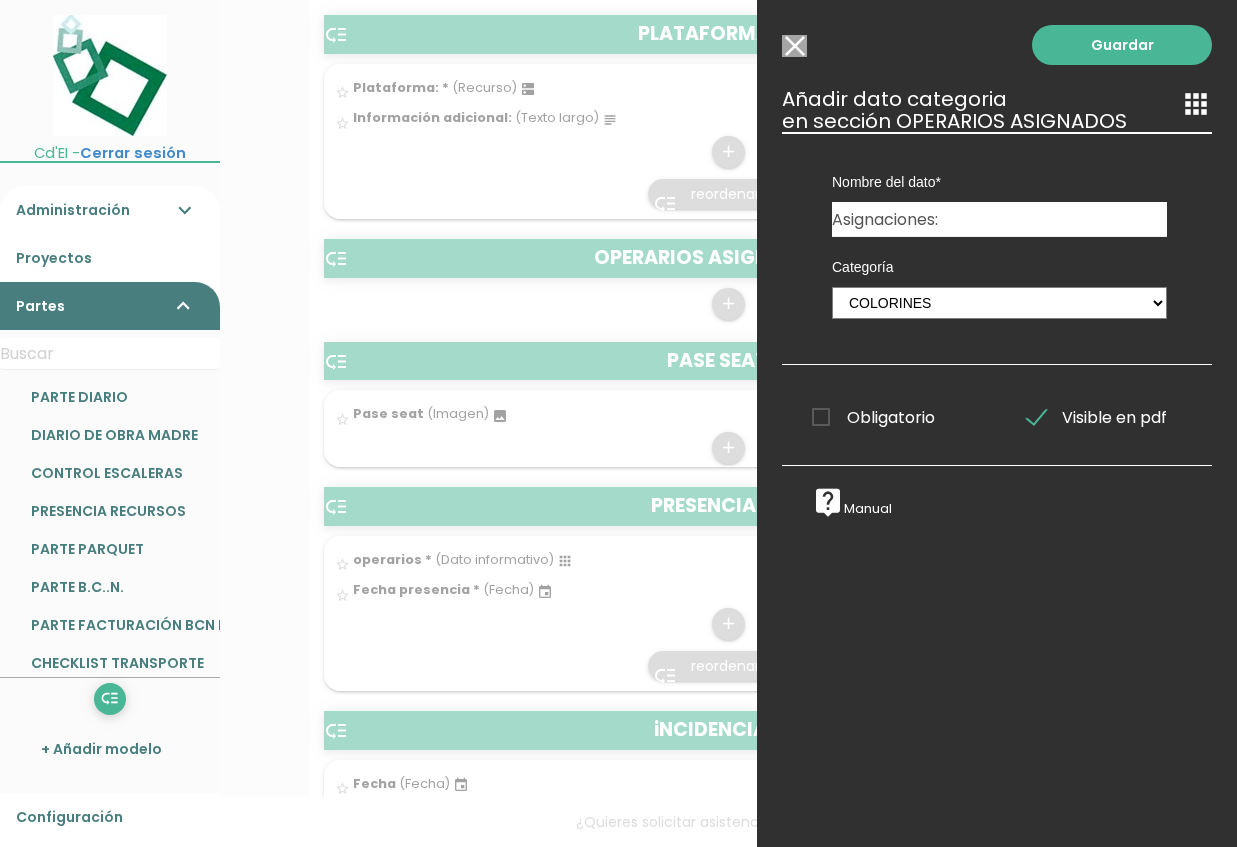click on "Obligatorio" at bounding box center (873, 417) 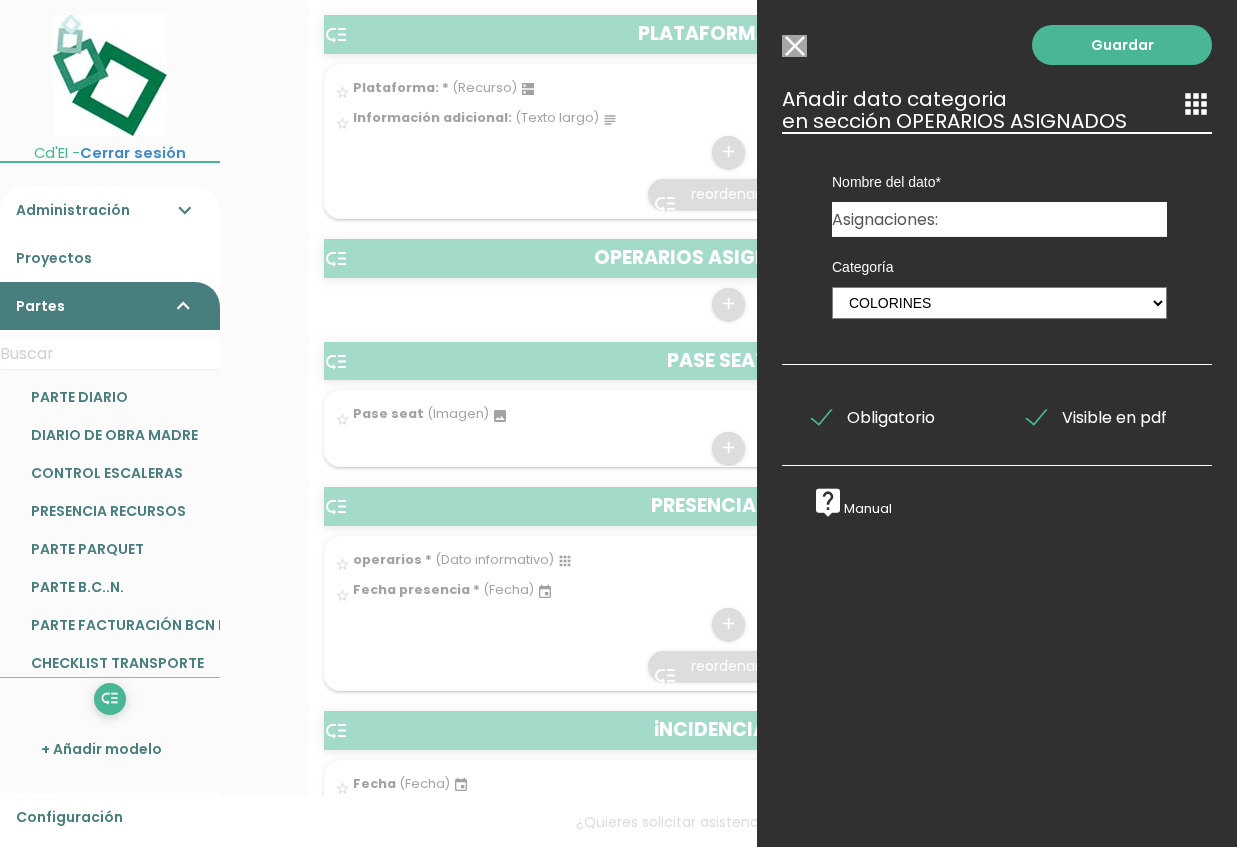 click on "Obligatorio" at bounding box center (873, 417) 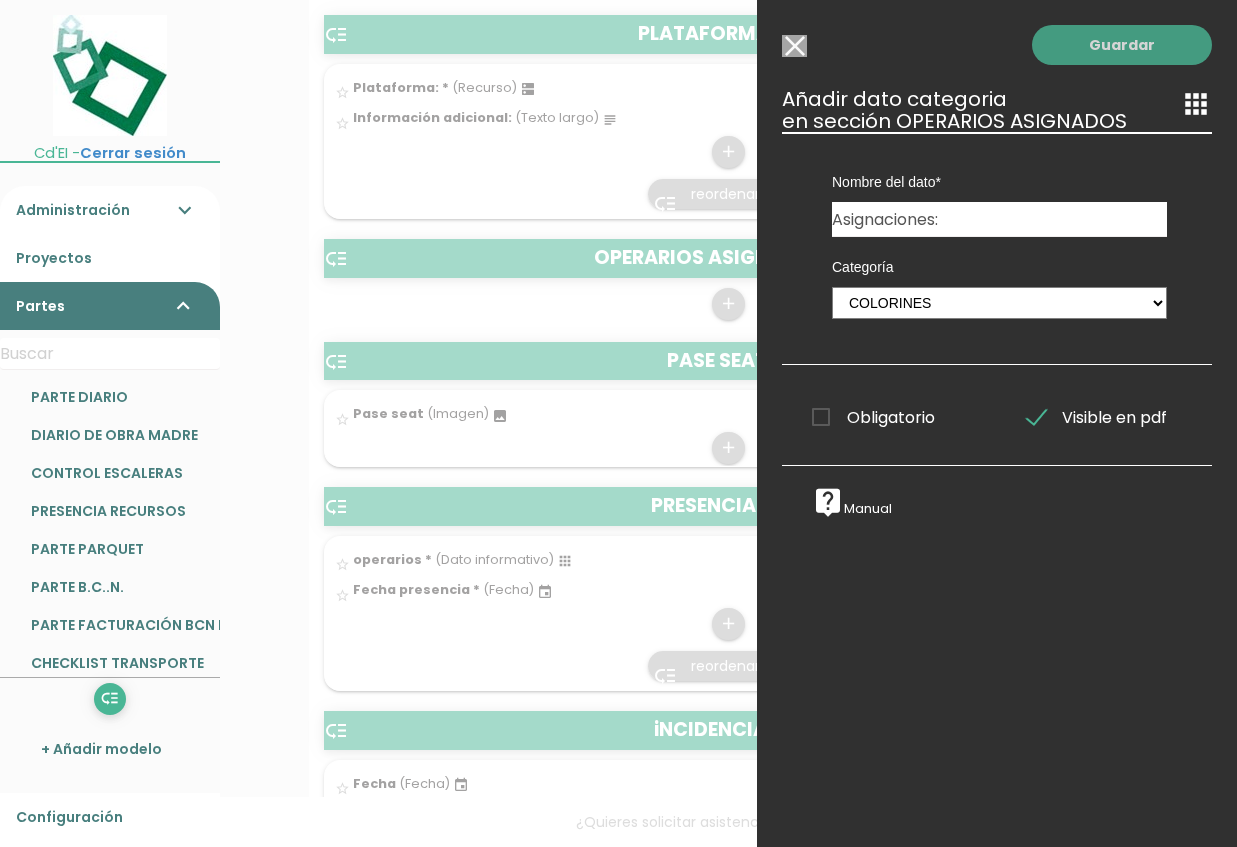 click on "Guardar" at bounding box center (1122, 45) 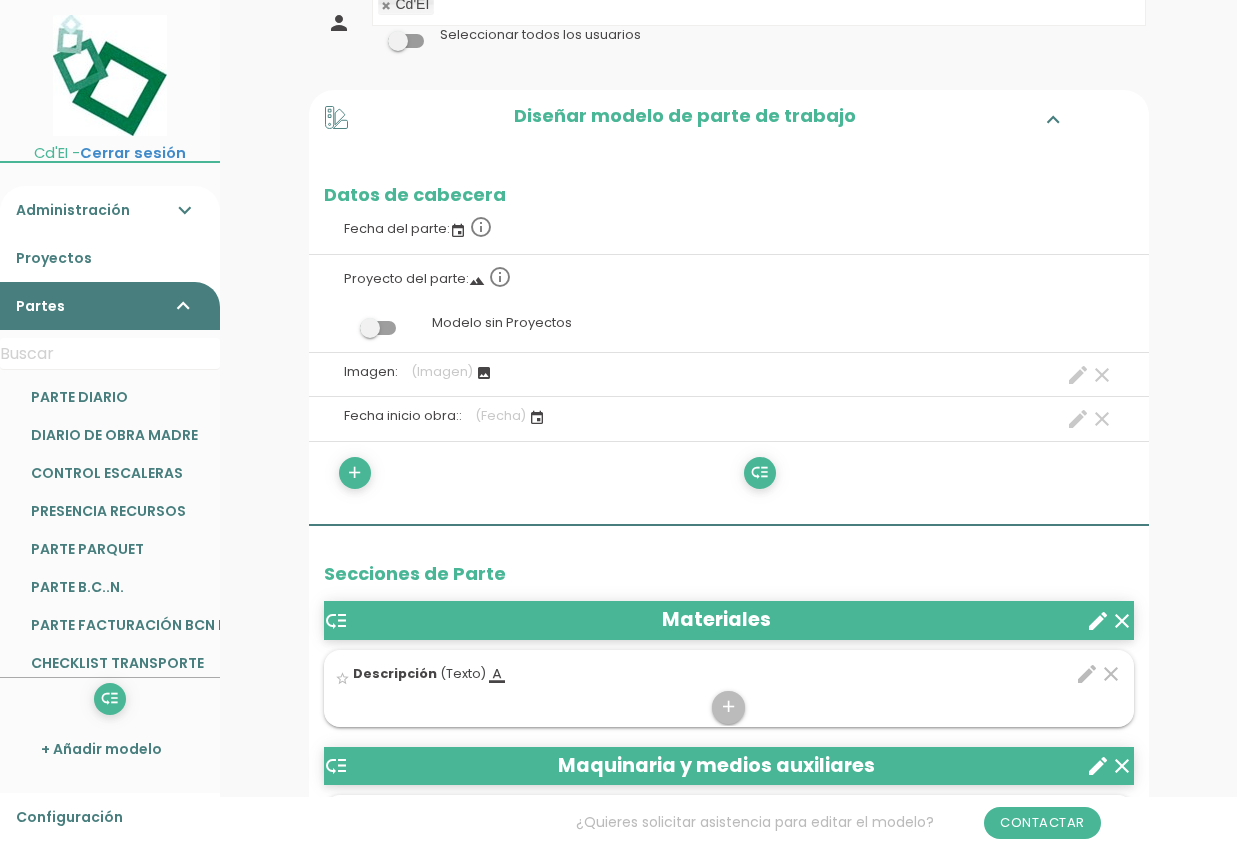 scroll, scrollTop: 165, scrollLeft: 0, axis: vertical 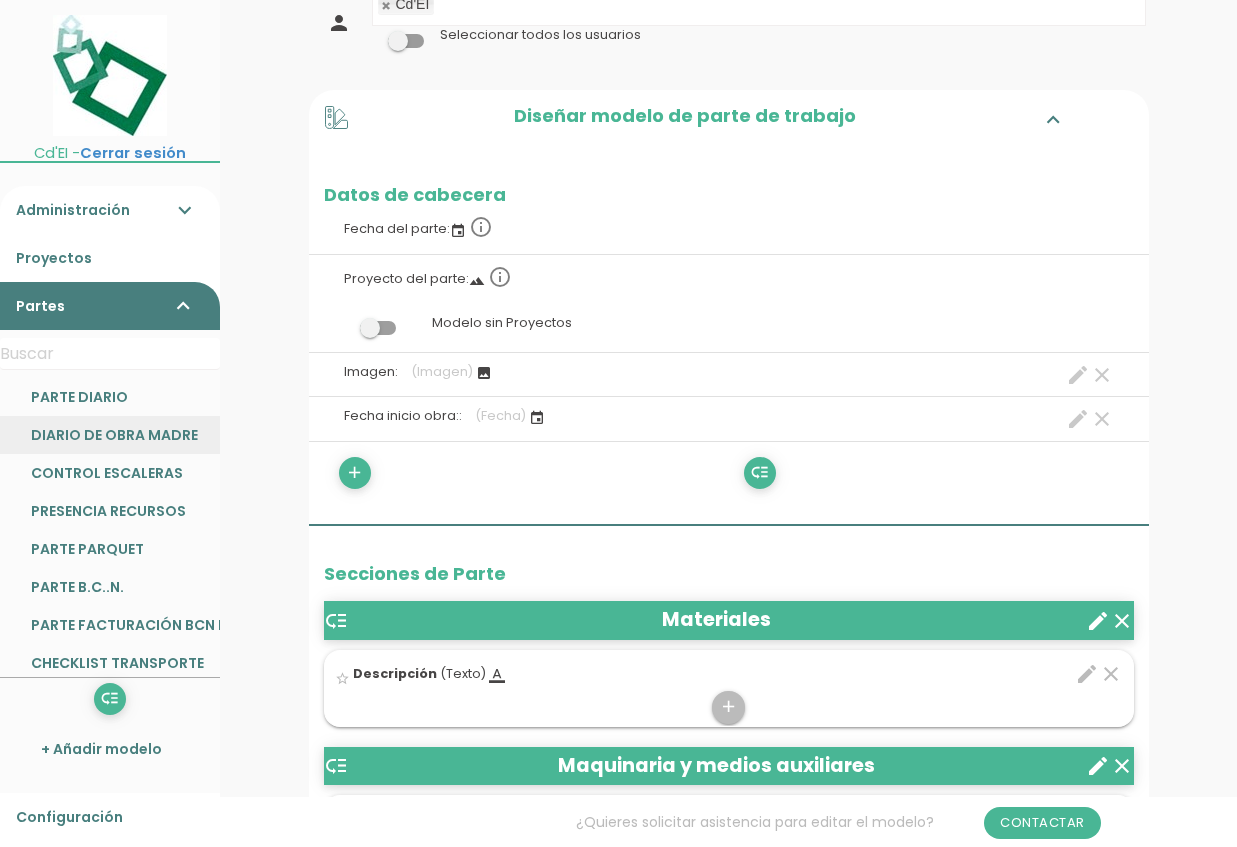 click on "DIARIO DE OBRA  MADRE" at bounding box center [110, 435] 